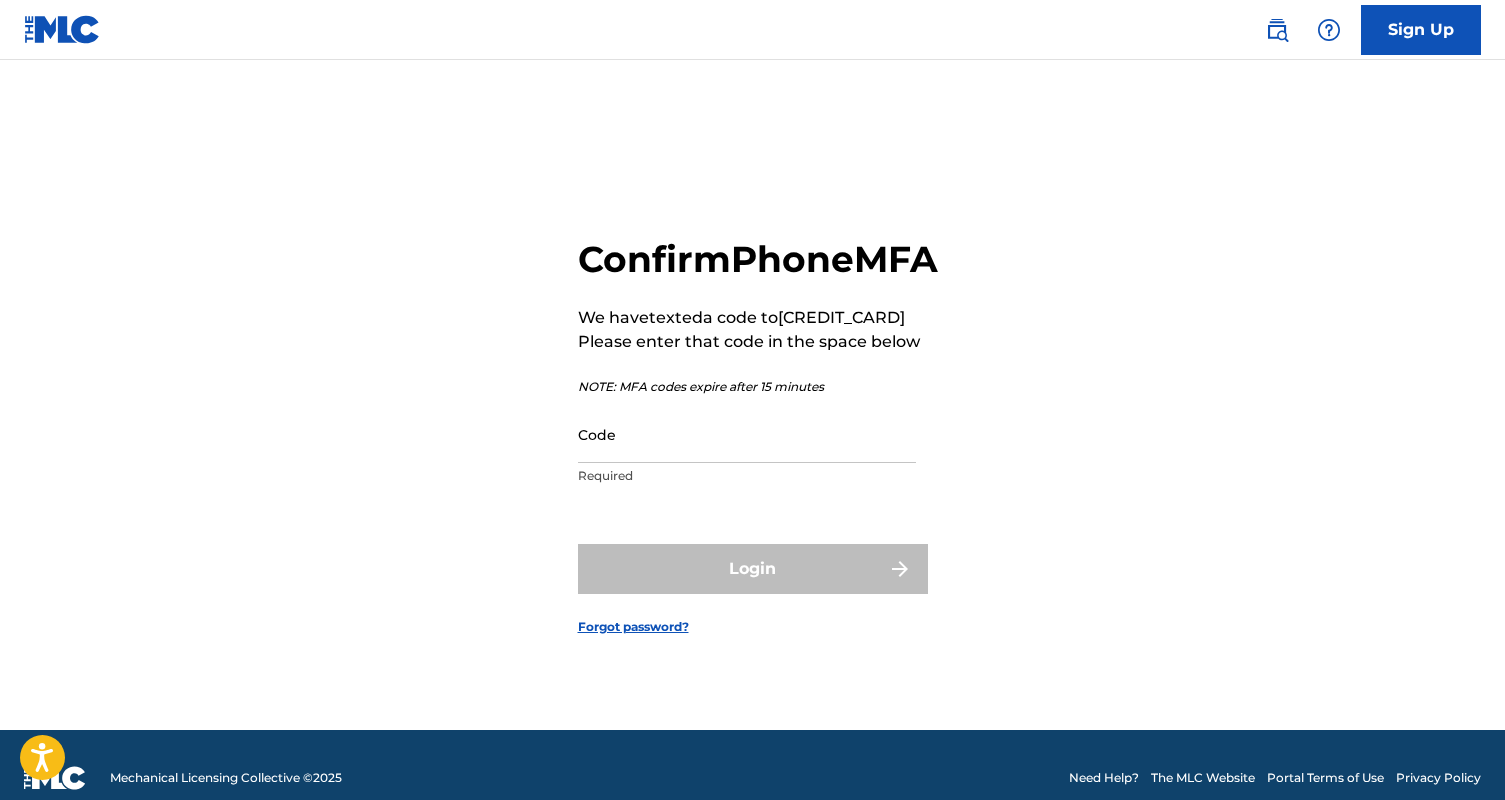 scroll, scrollTop: 26, scrollLeft: 0, axis: vertical 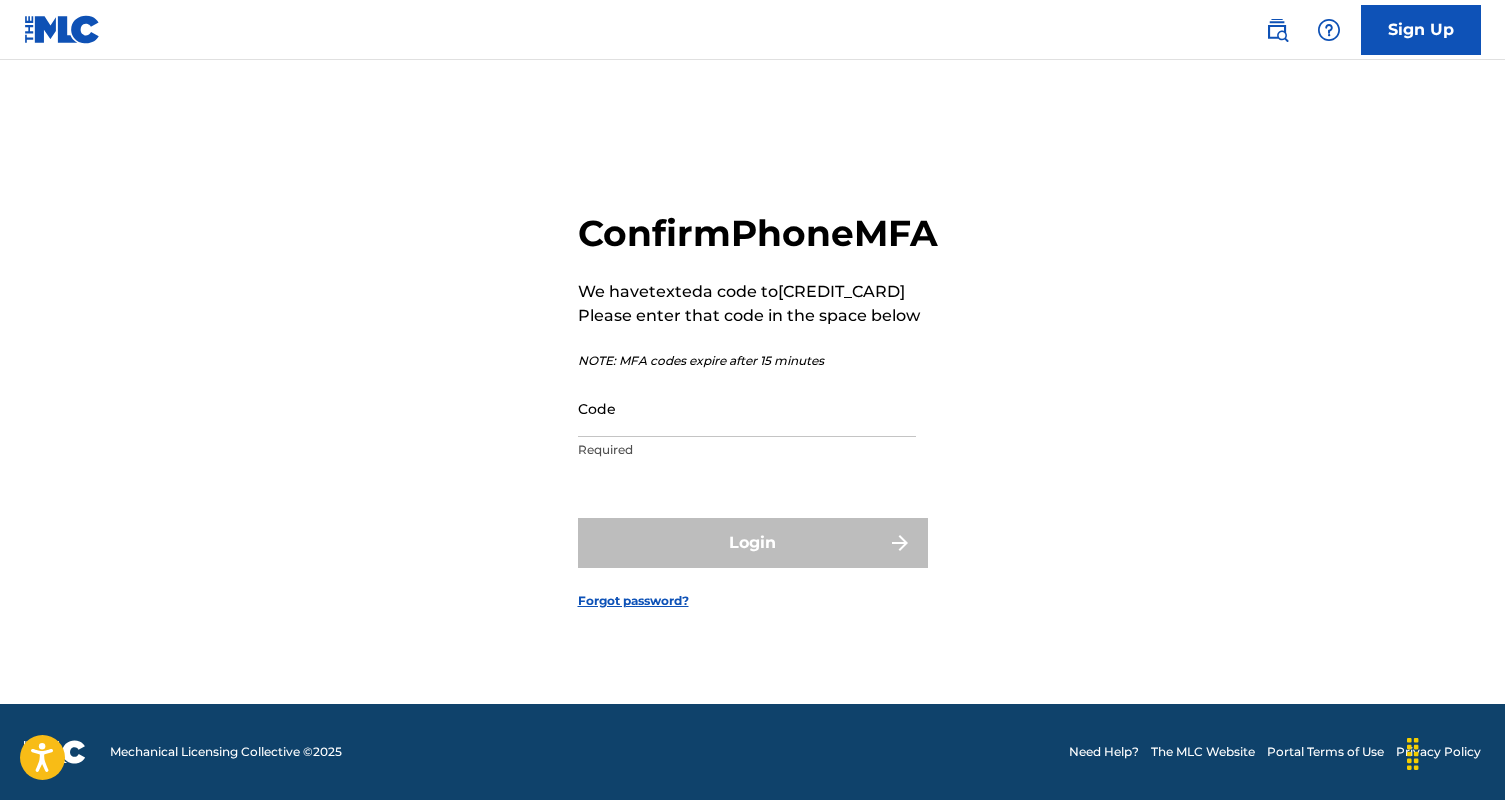 click on "Code" at bounding box center (747, 408) 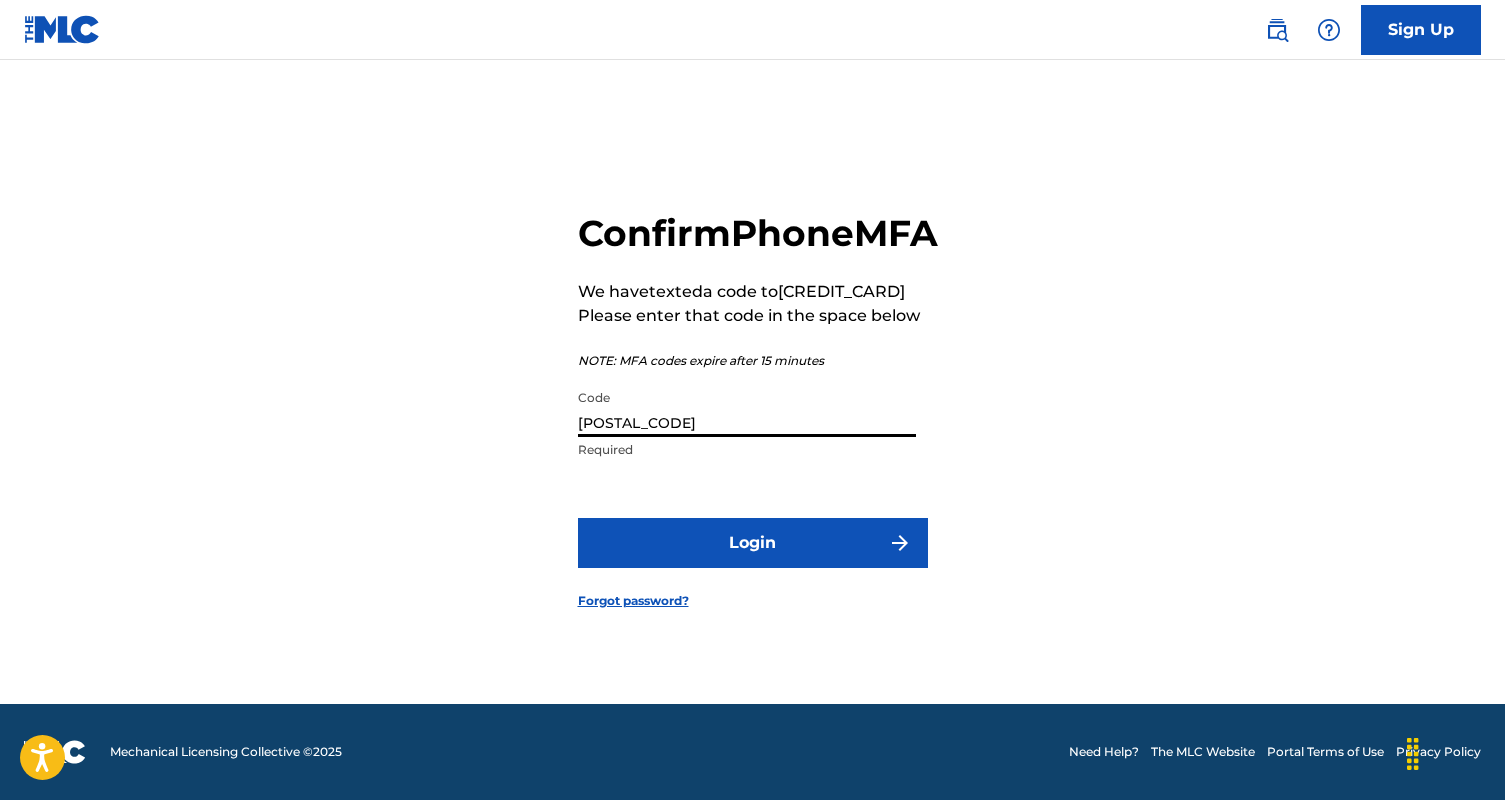 type on "[POSTAL_CODE]" 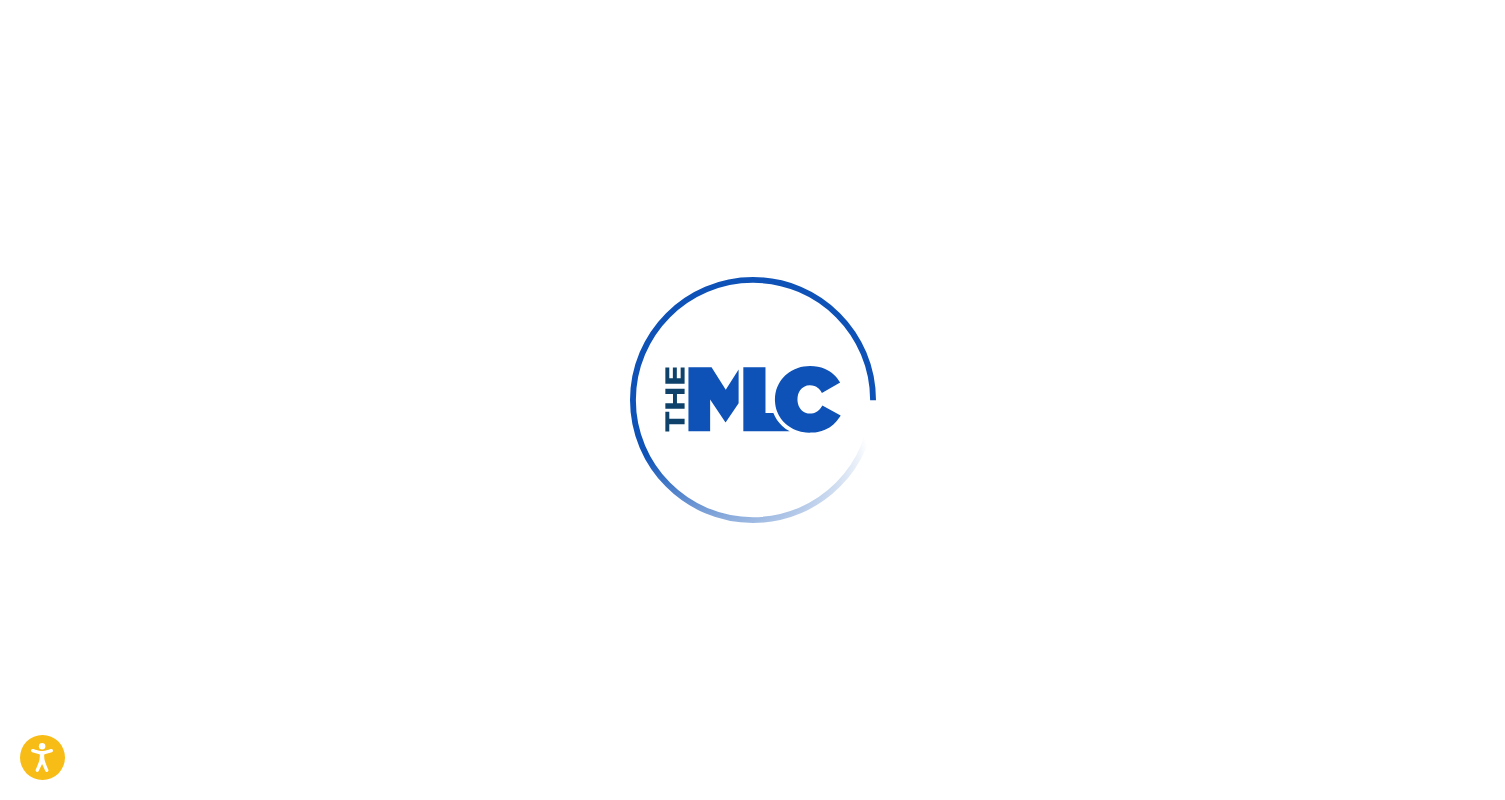 scroll, scrollTop: 0, scrollLeft: 0, axis: both 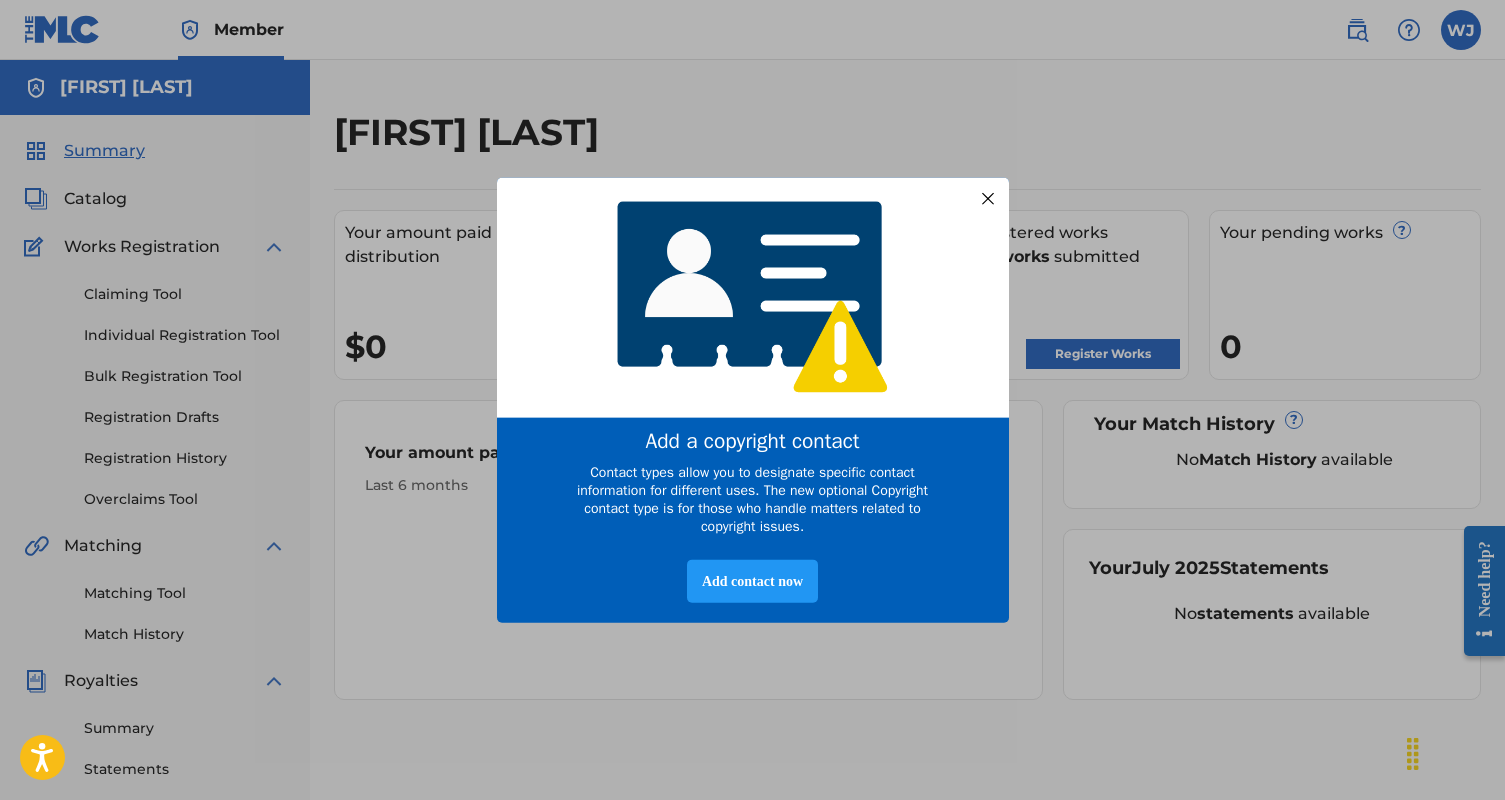 click at bounding box center [987, 198] 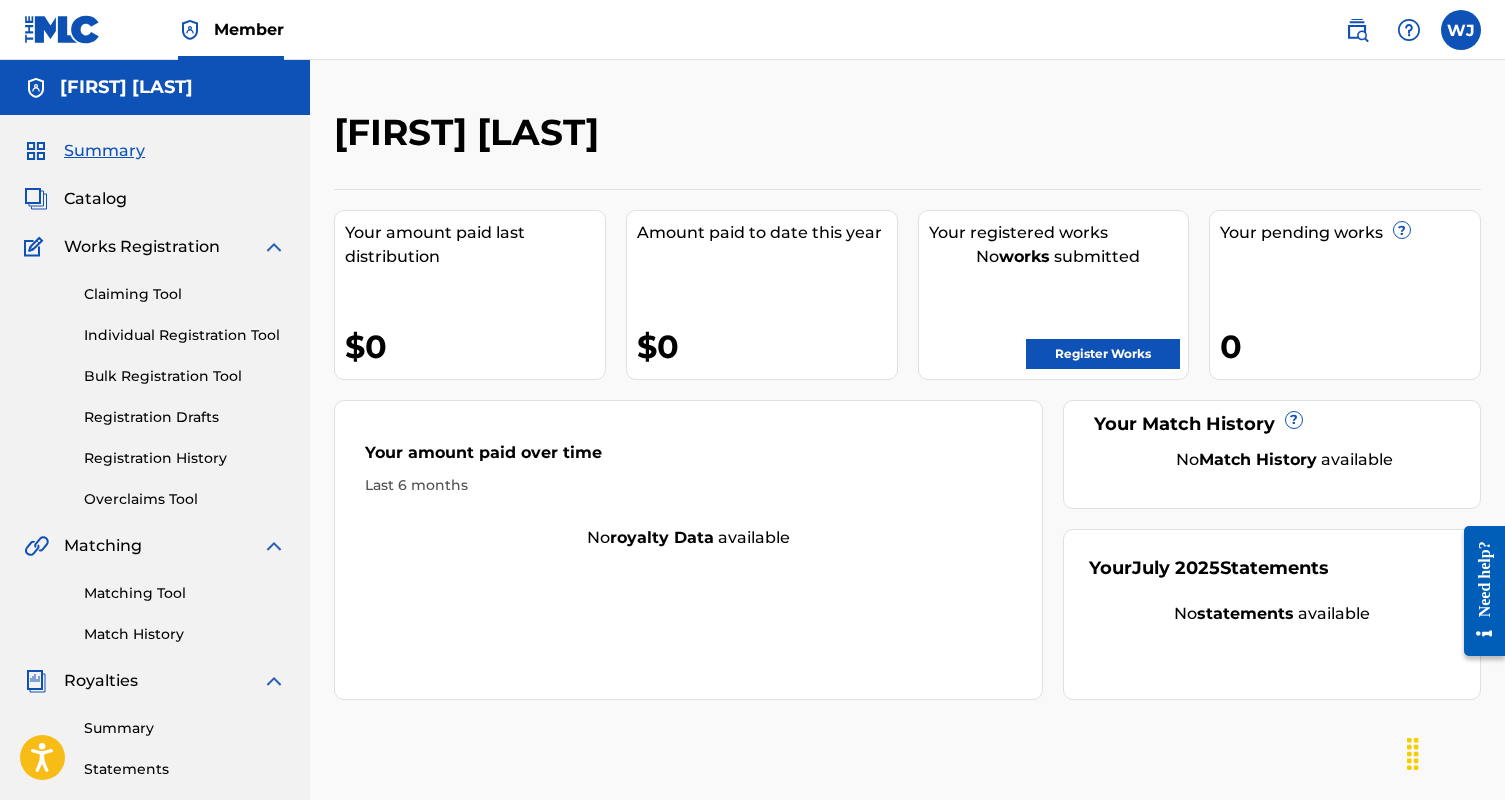 click on "Claiming Tool" at bounding box center (185, 294) 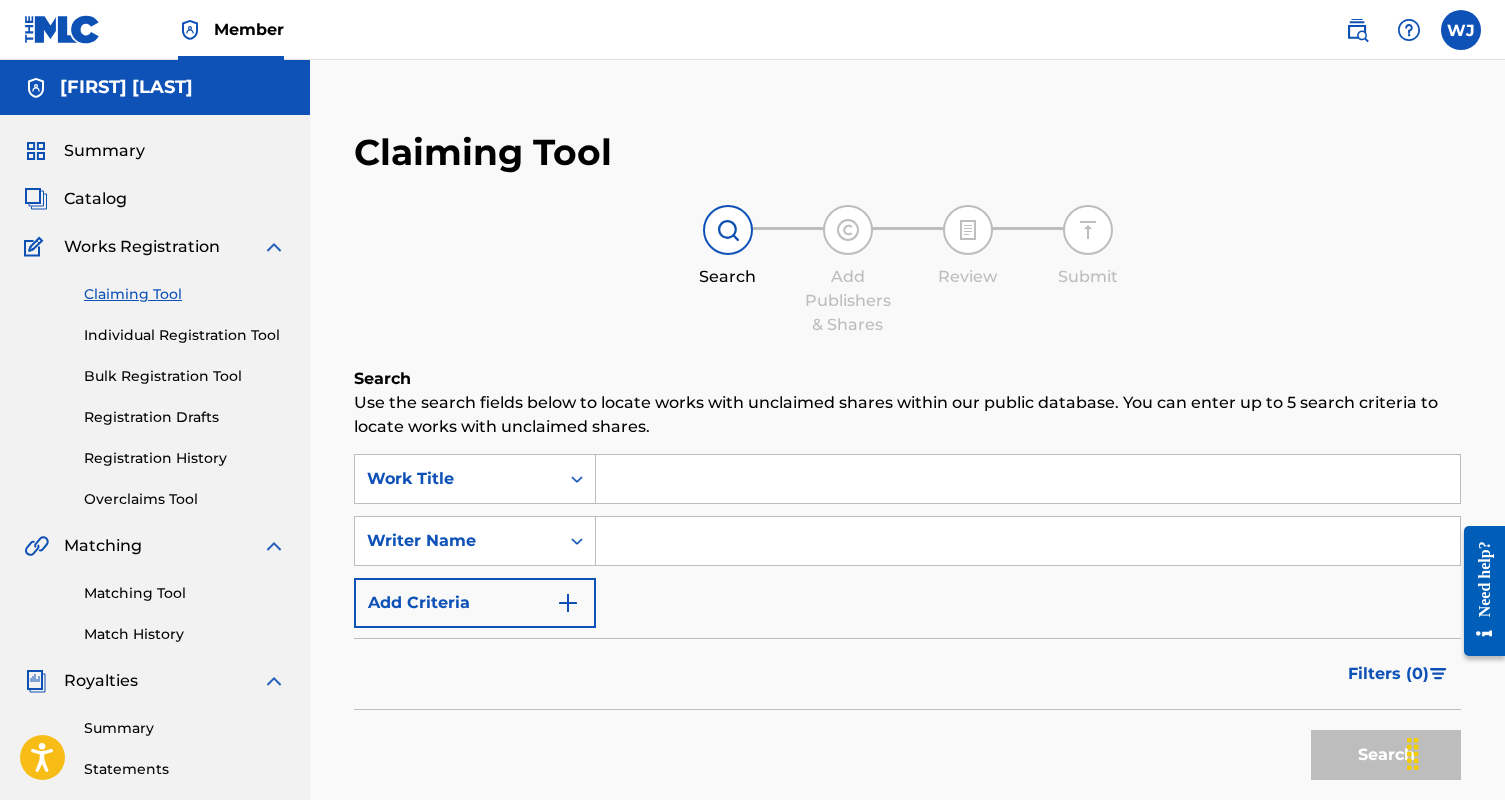click at bounding box center (1028, 541) 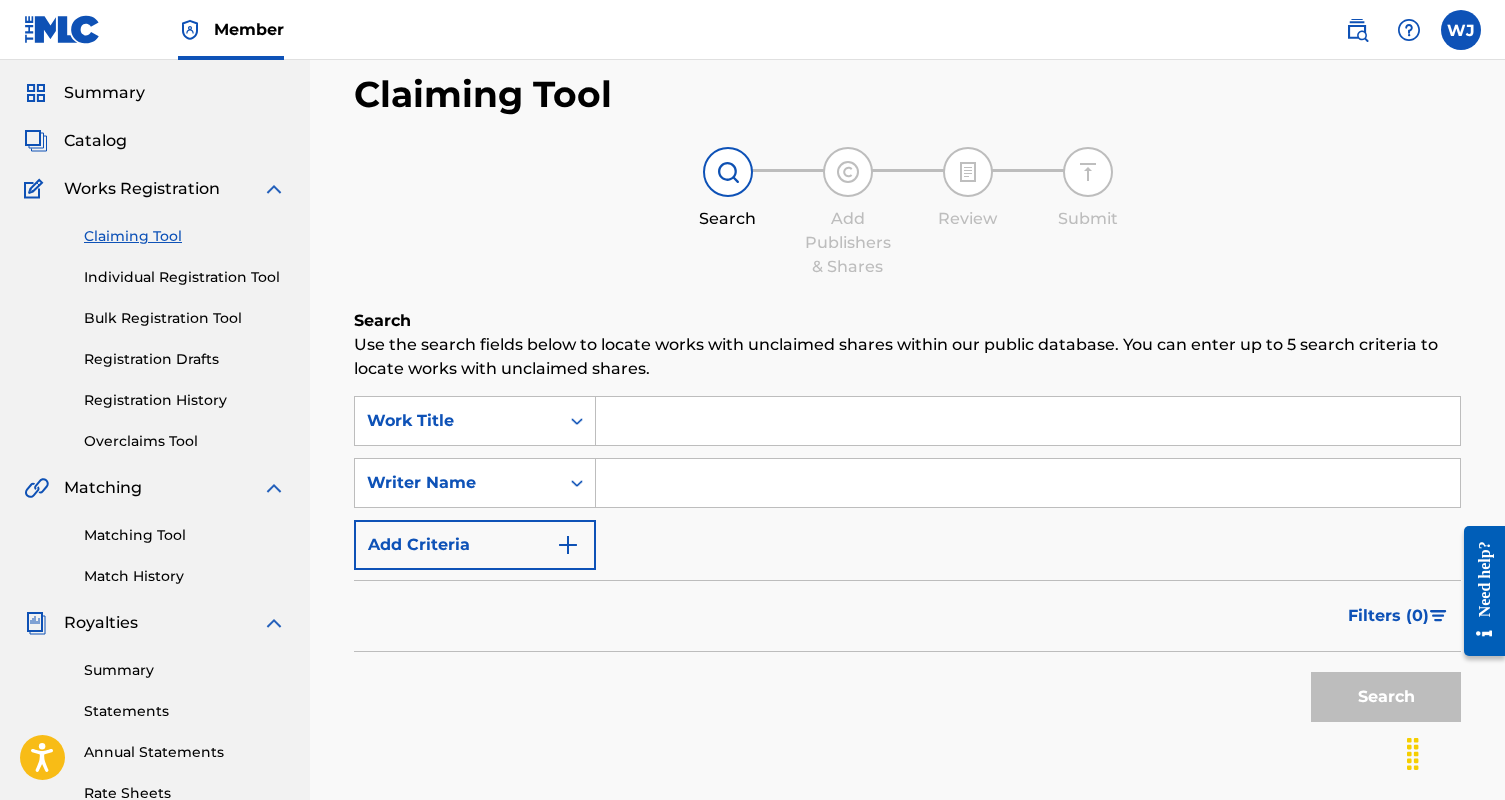scroll, scrollTop: 73, scrollLeft: 0, axis: vertical 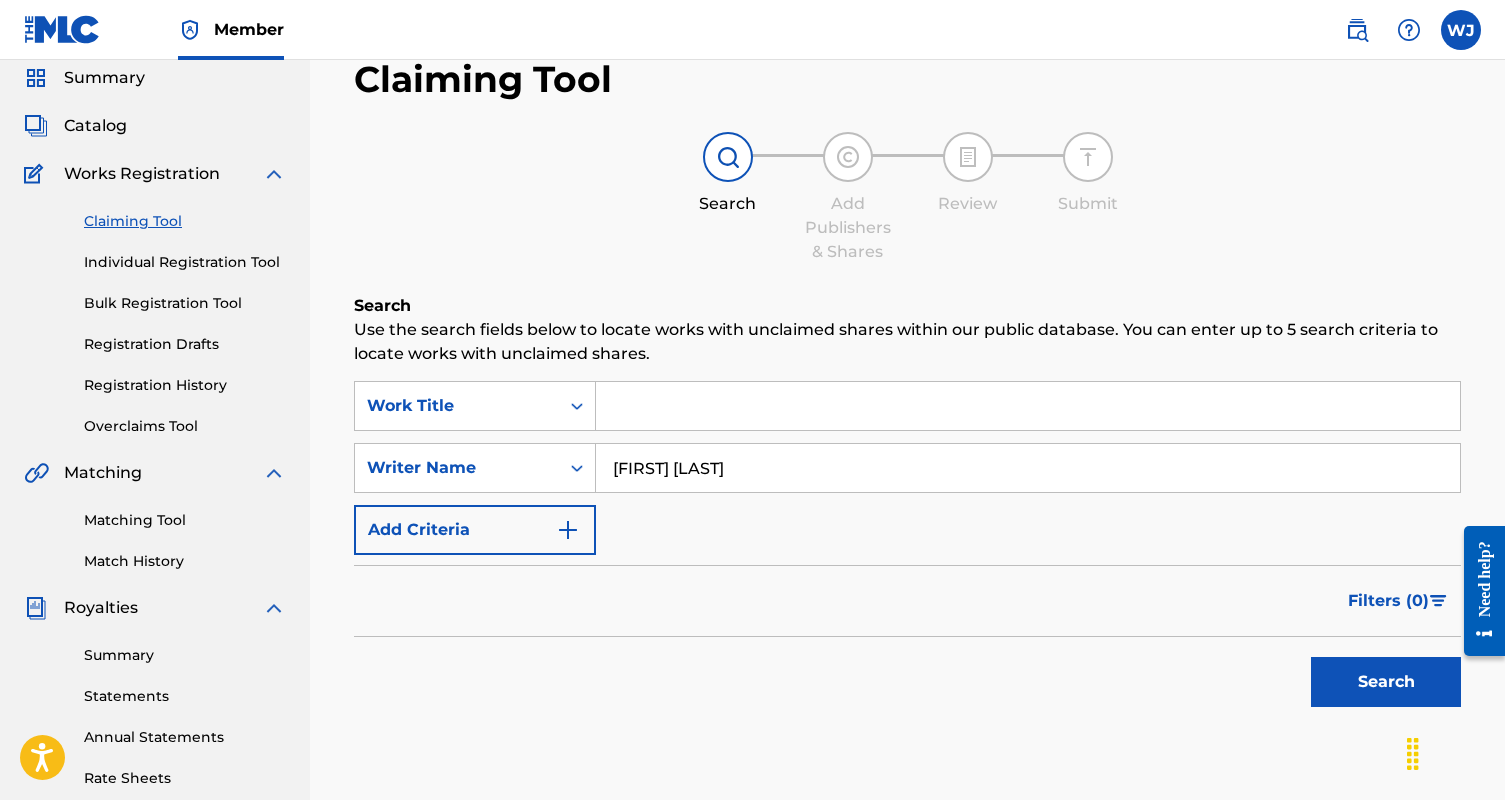 type on "[FIRST] [LAST]" 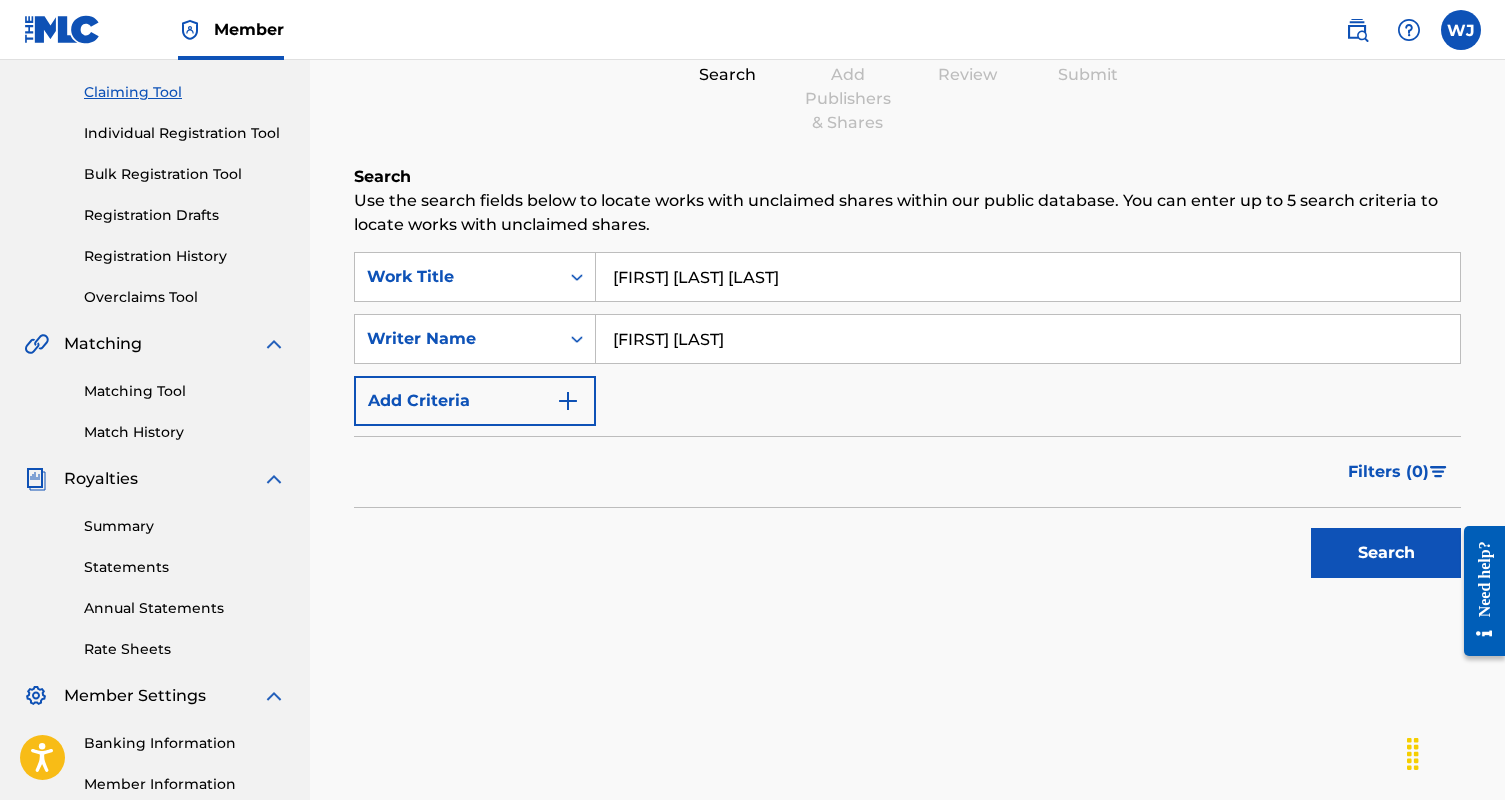 scroll, scrollTop: 217, scrollLeft: 0, axis: vertical 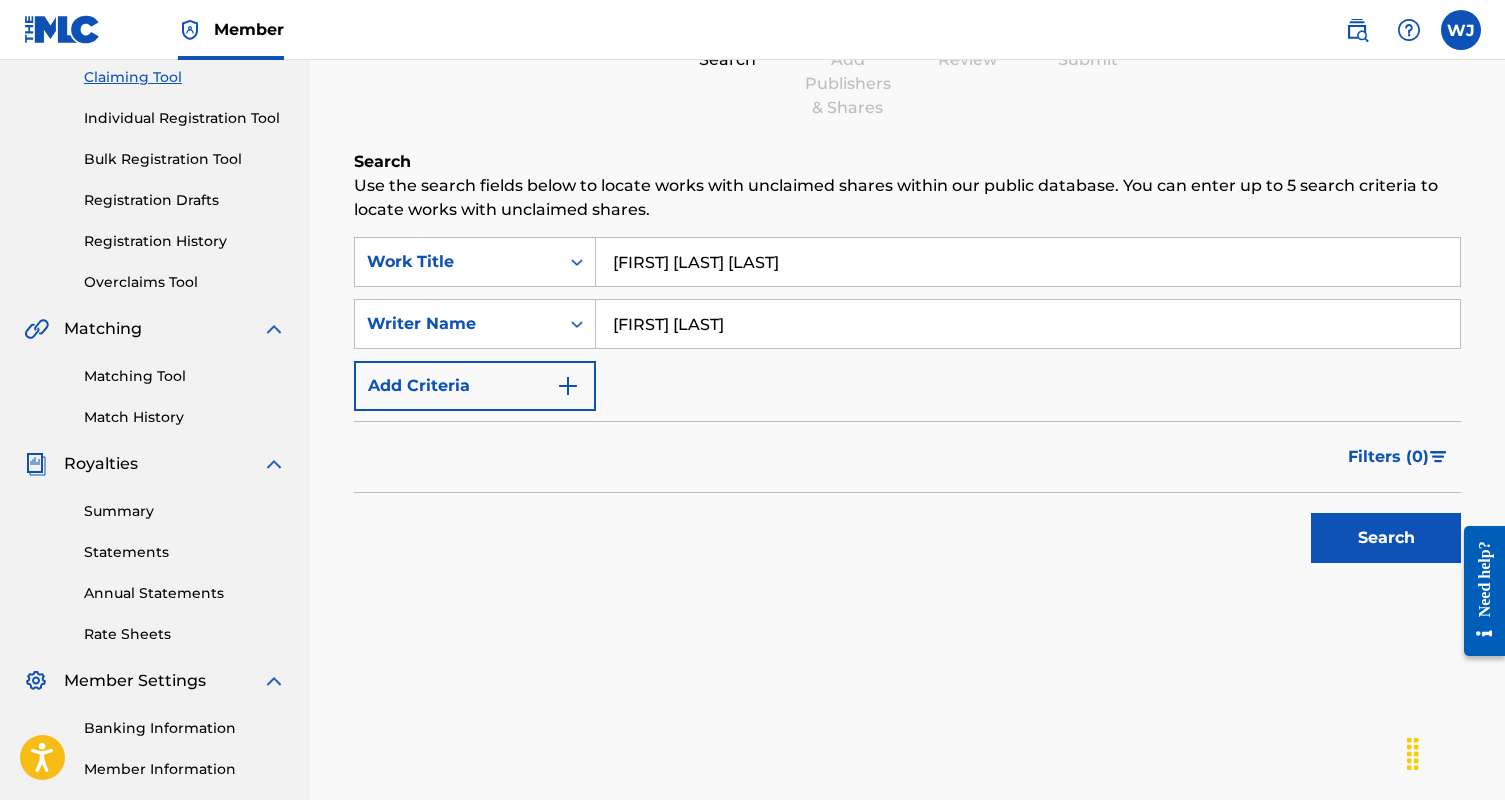 type on "[FIRST] [LAST] [LAST]" 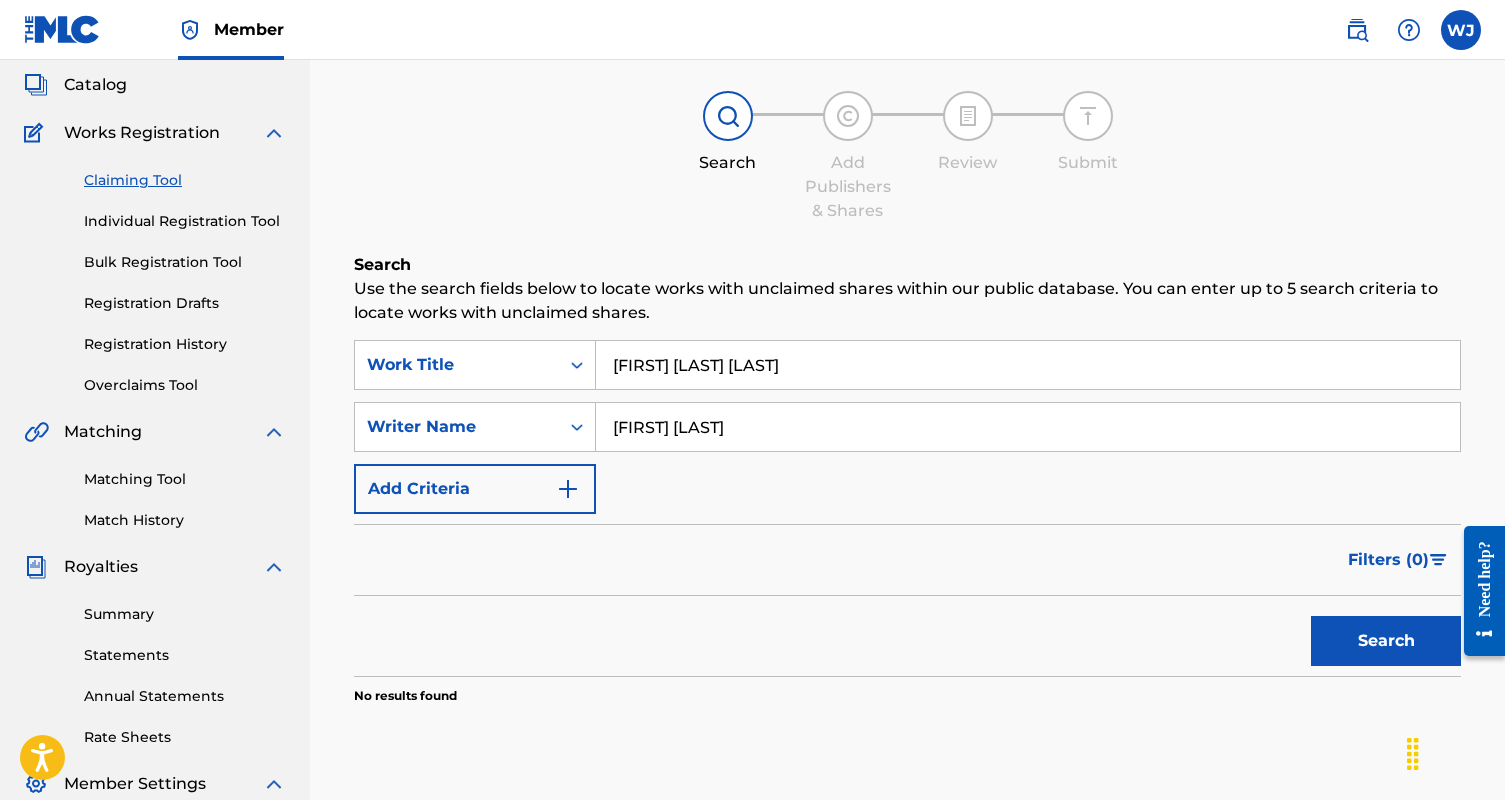 scroll, scrollTop: 112, scrollLeft: 0, axis: vertical 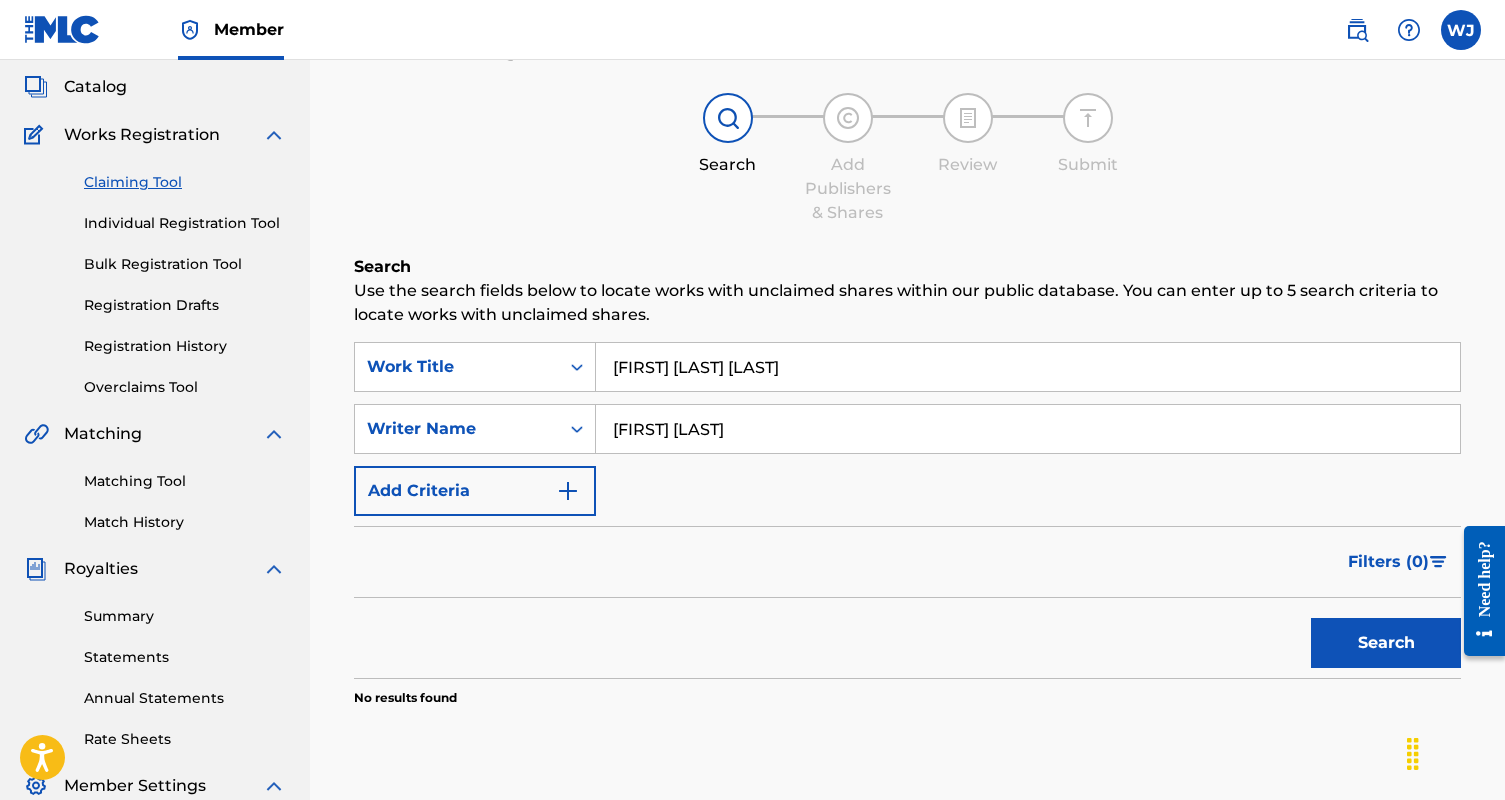 click on "[FIRST] [LAST] [LAST]" at bounding box center (1028, 367) 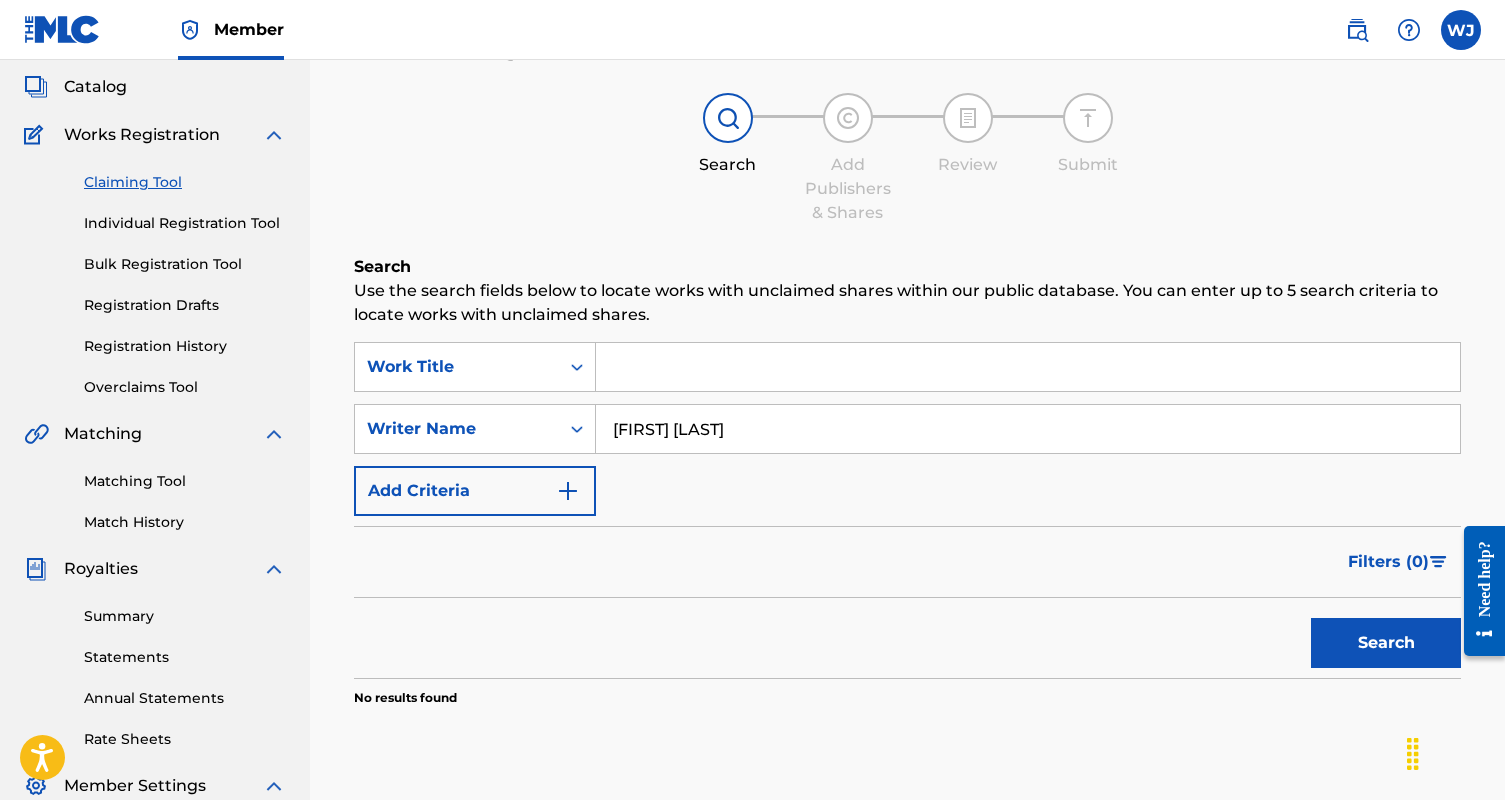 type 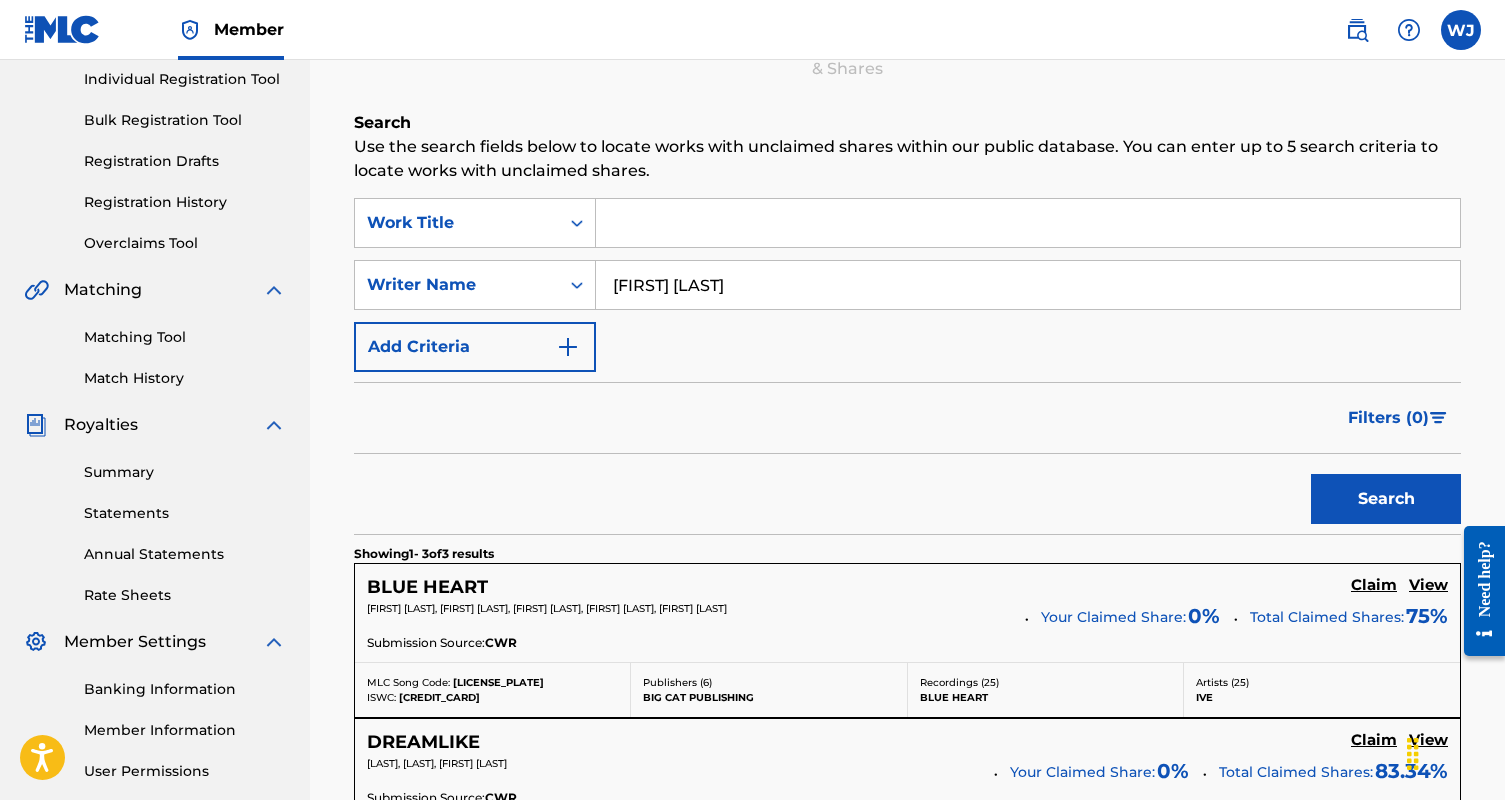 scroll, scrollTop: 133, scrollLeft: 0, axis: vertical 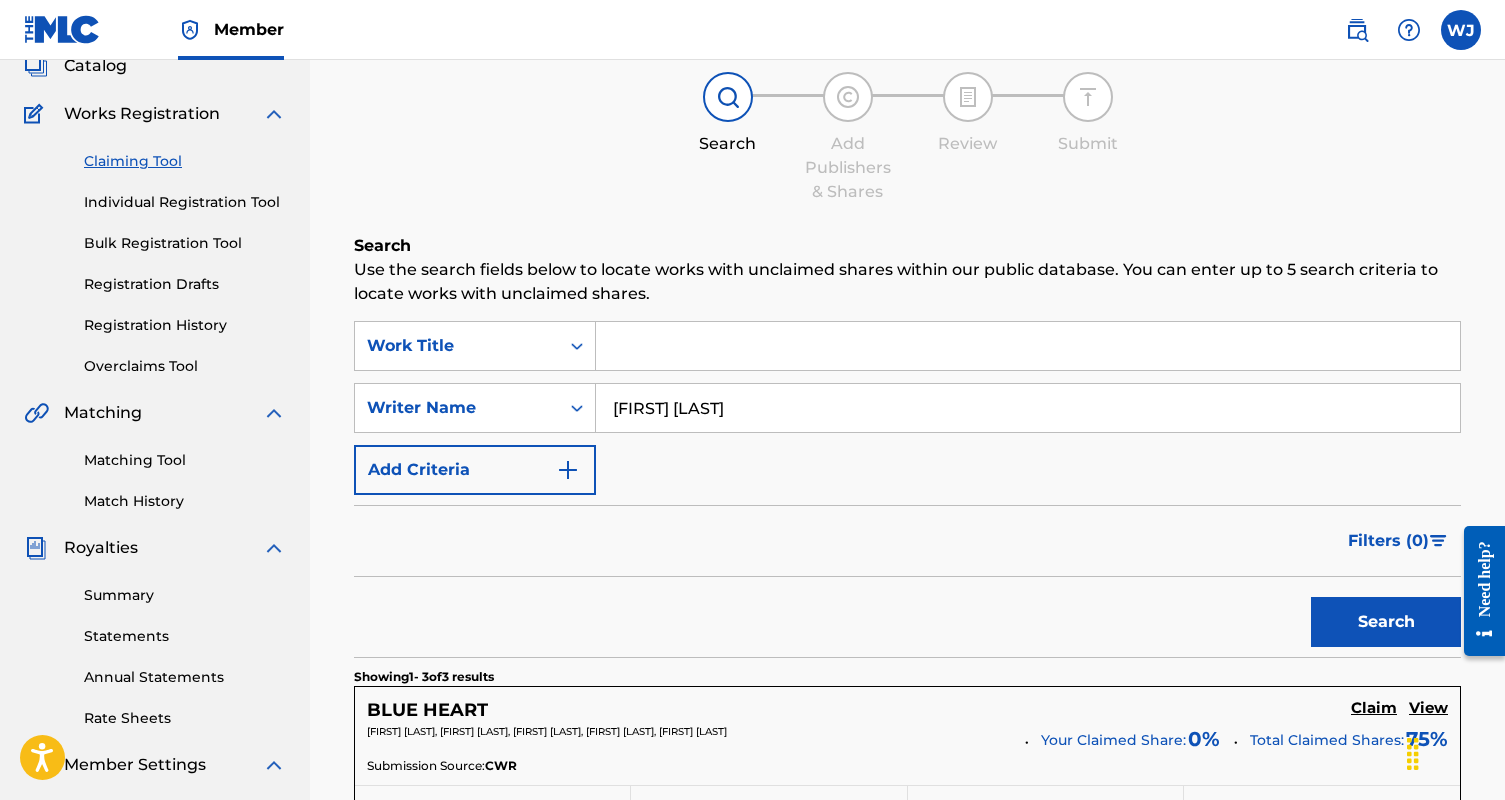 click on "[FIRST] [LAST]" at bounding box center (1028, 408) 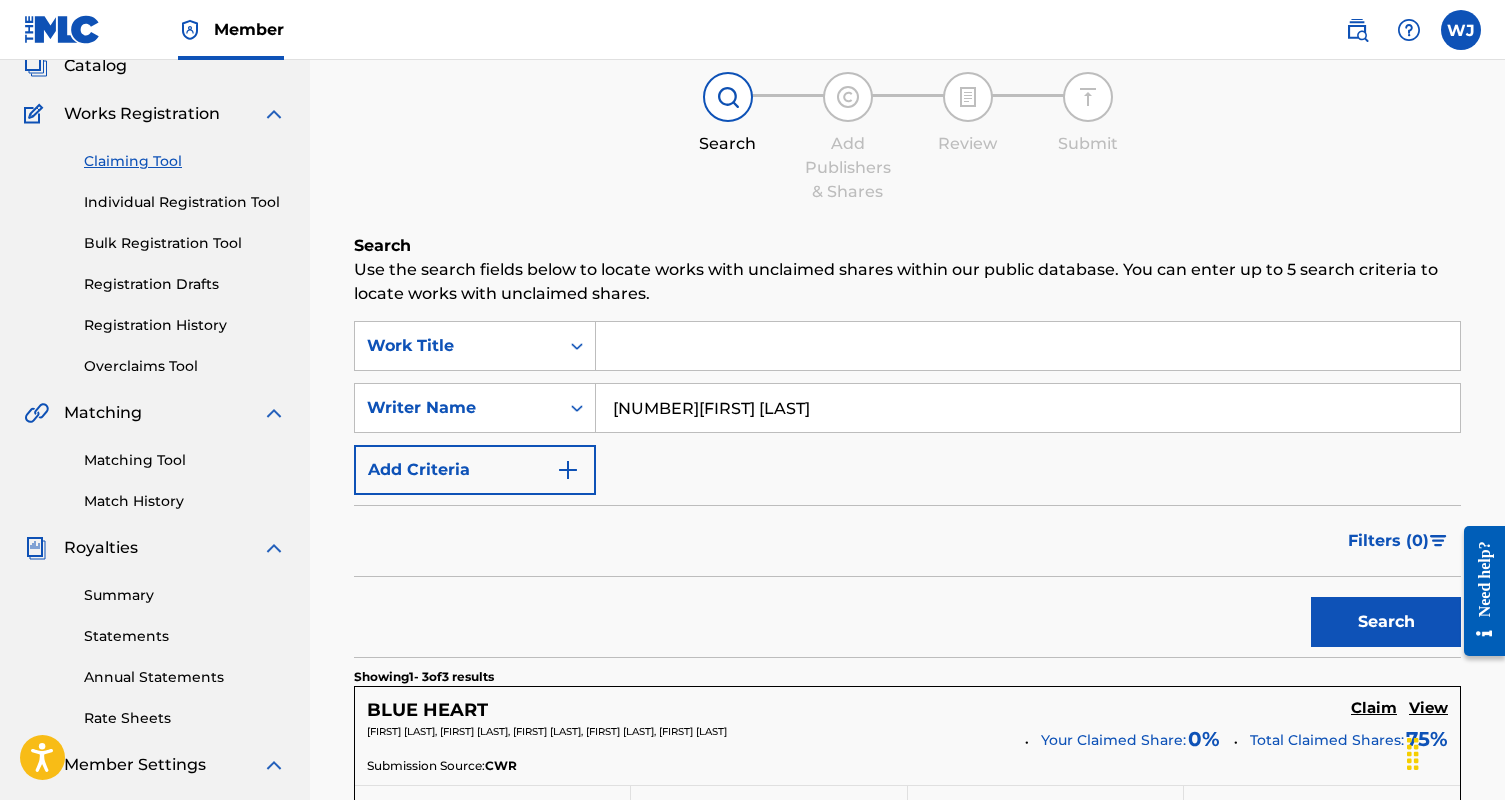 click on "[NUMBER][FIRST] [LAST]" at bounding box center (1028, 408) 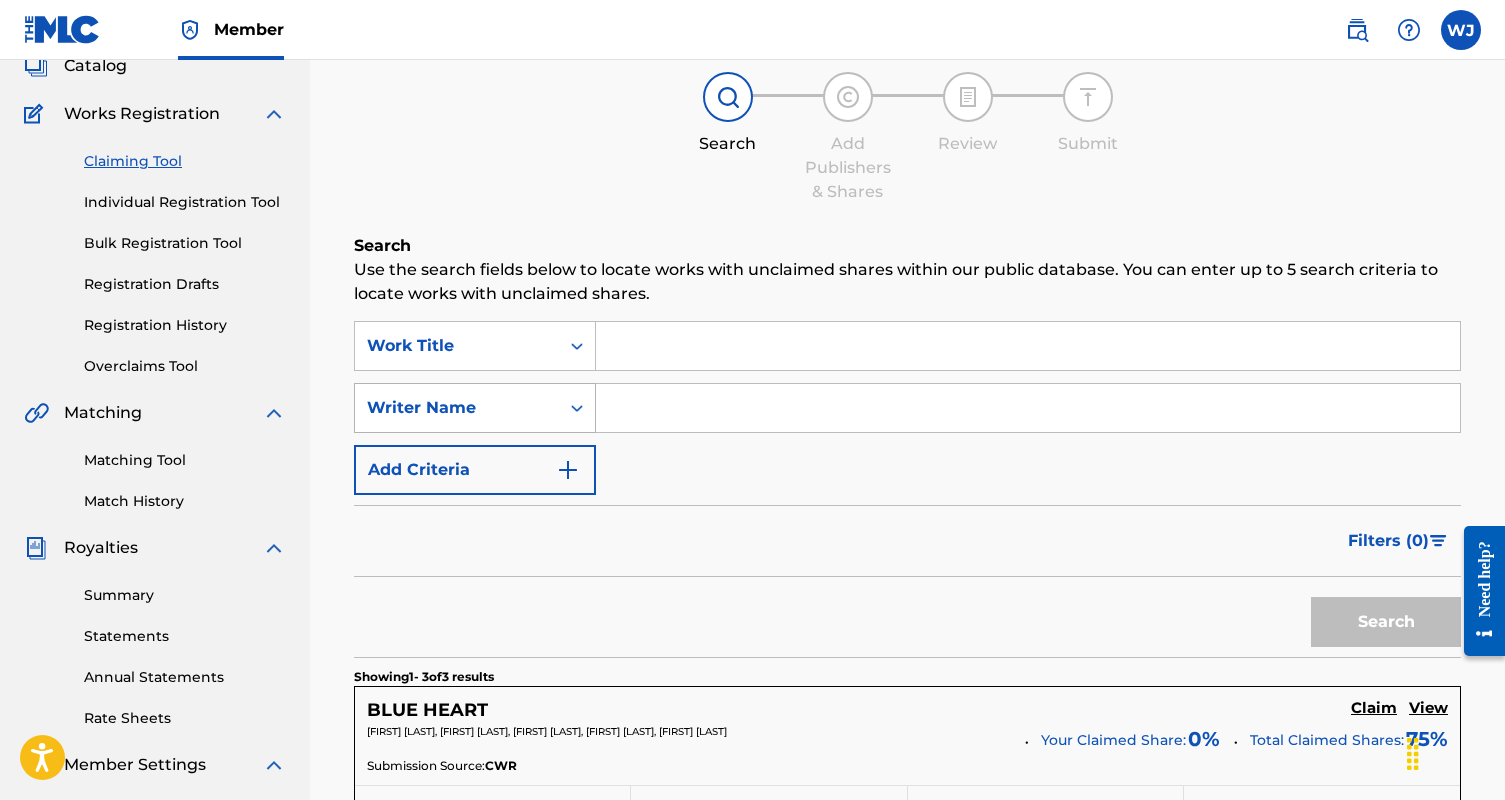 type 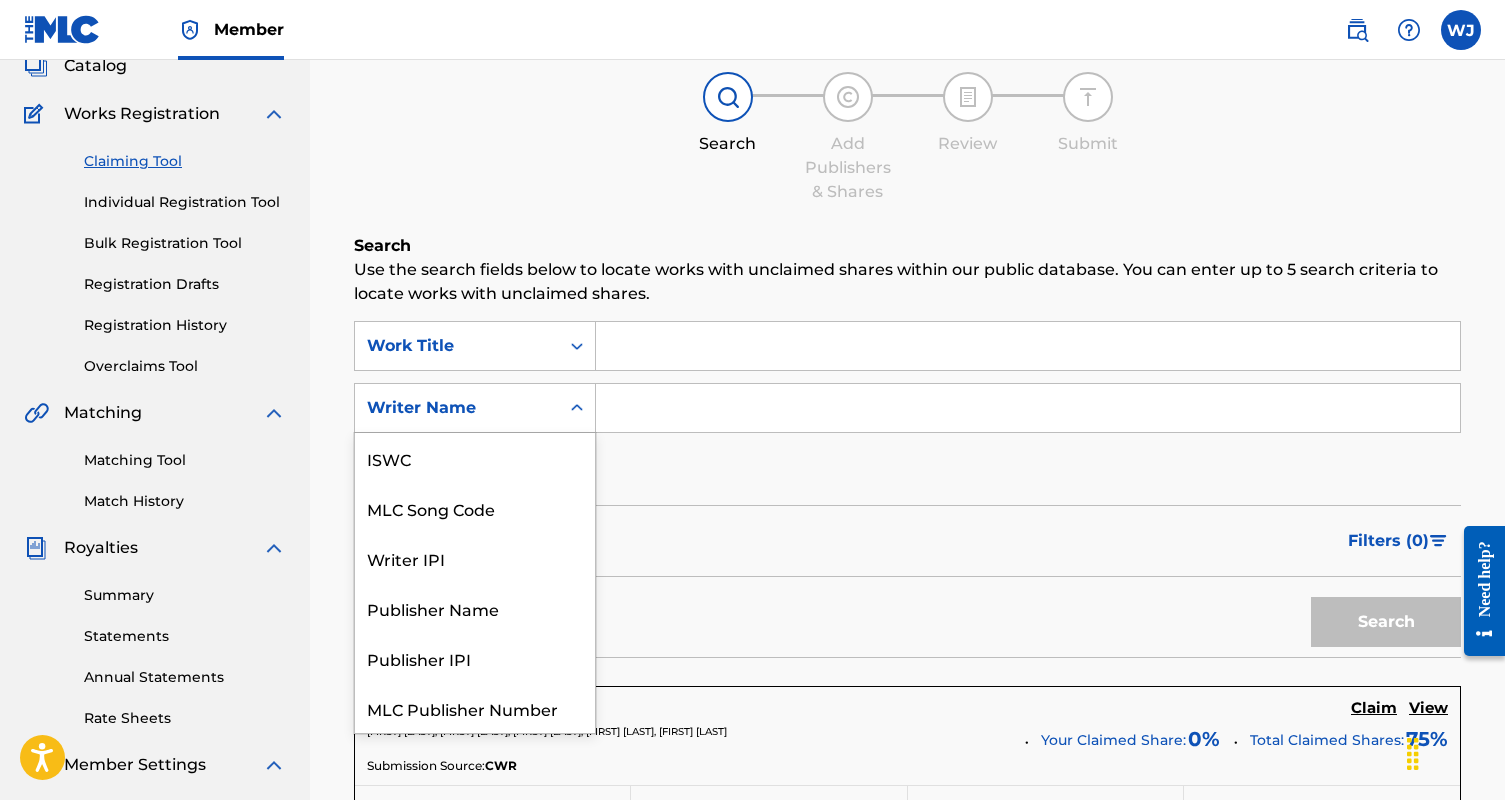 scroll, scrollTop: 50, scrollLeft: 0, axis: vertical 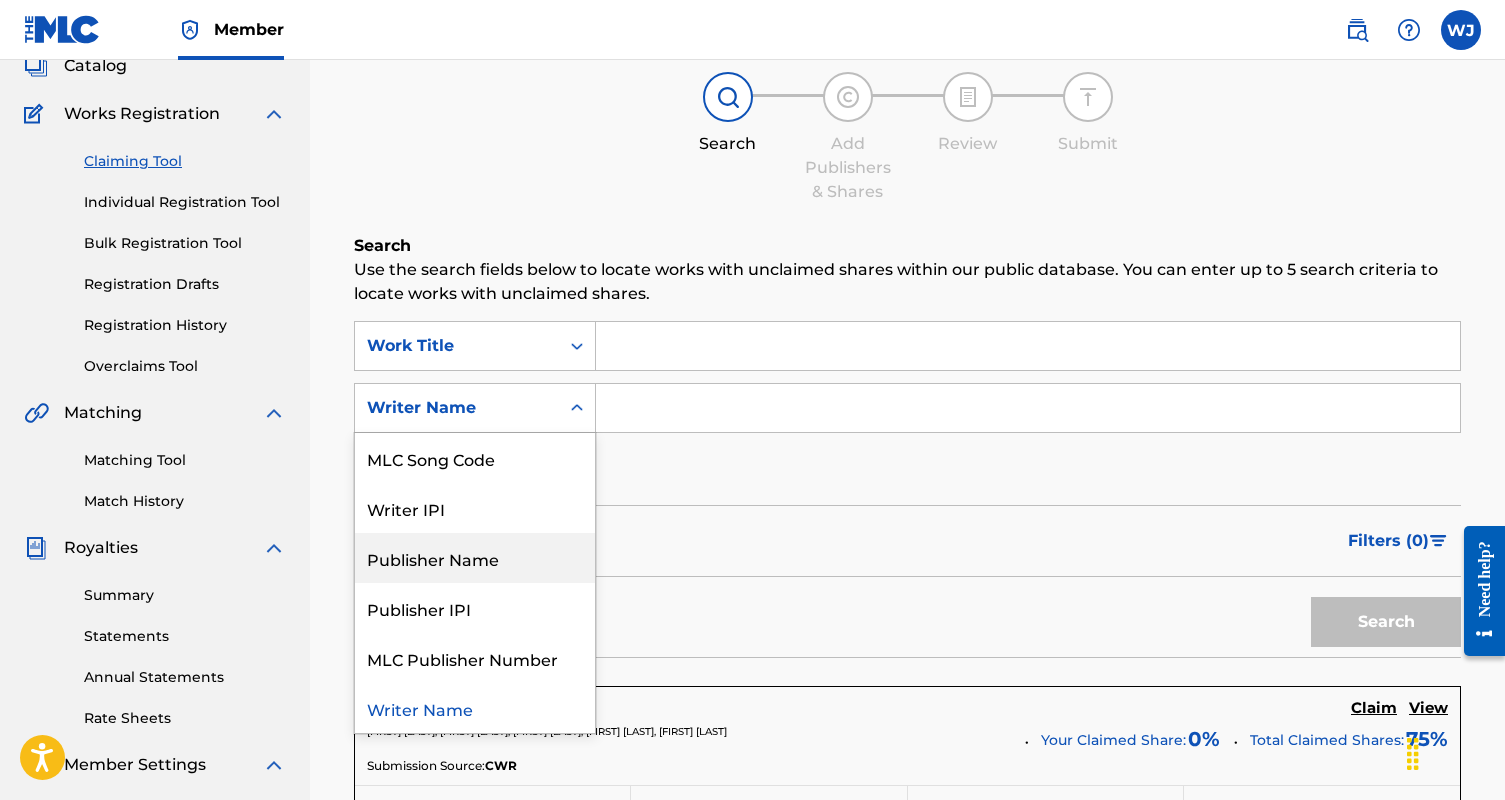 click on "Publisher Name" at bounding box center (475, 558) 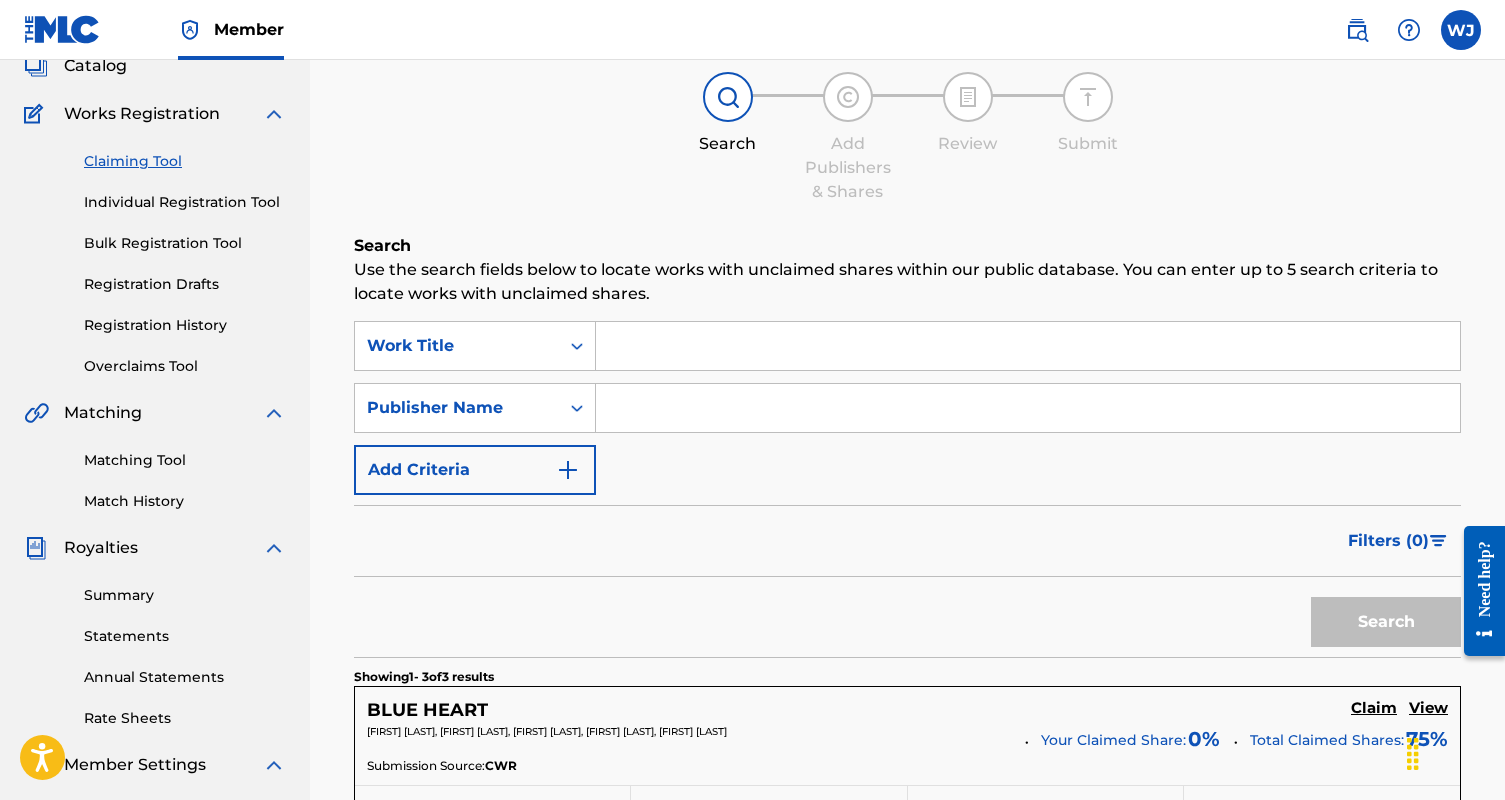 click at bounding box center (1028, 408) 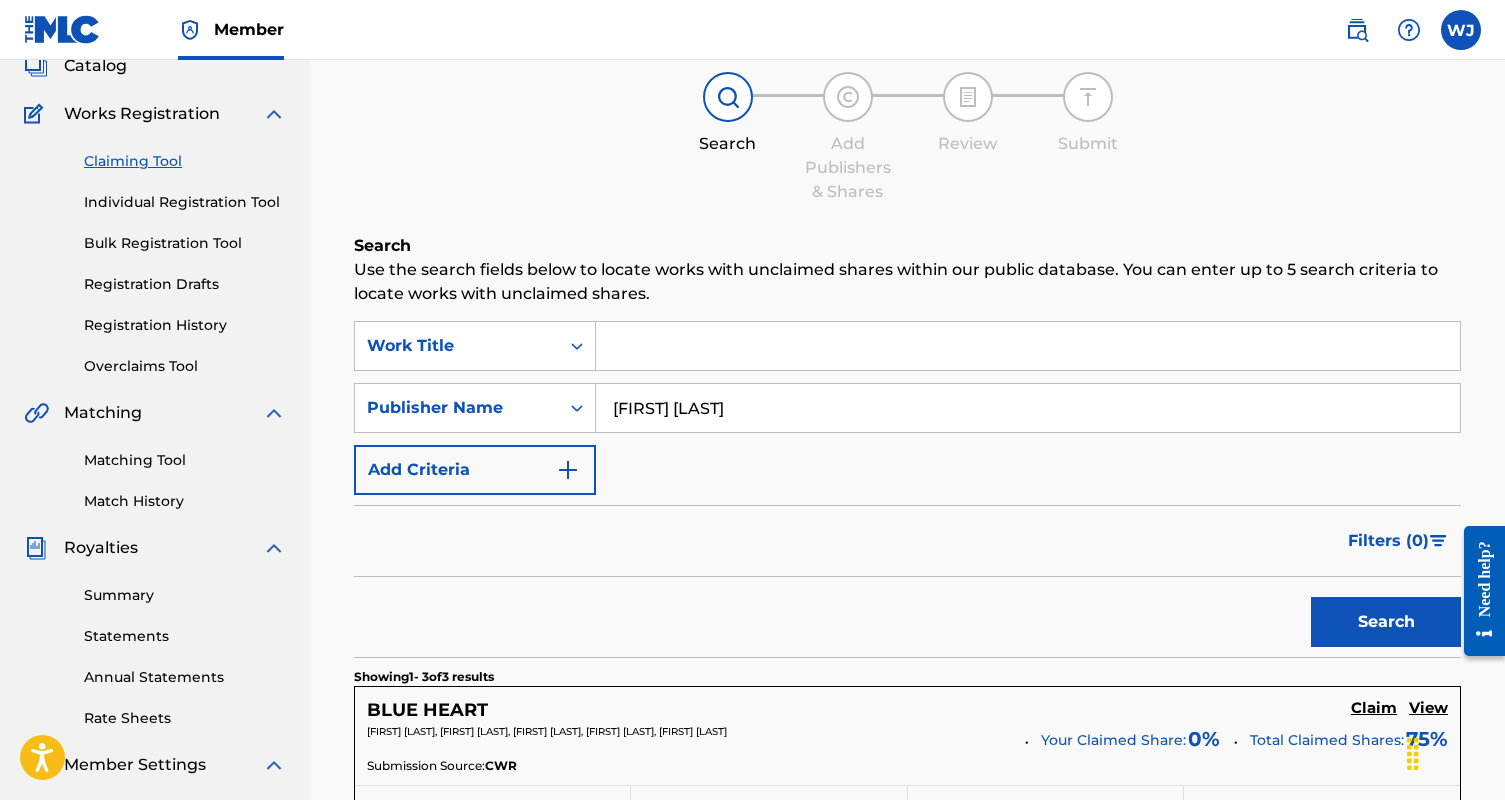 type on "[FIRST] [LAST]" 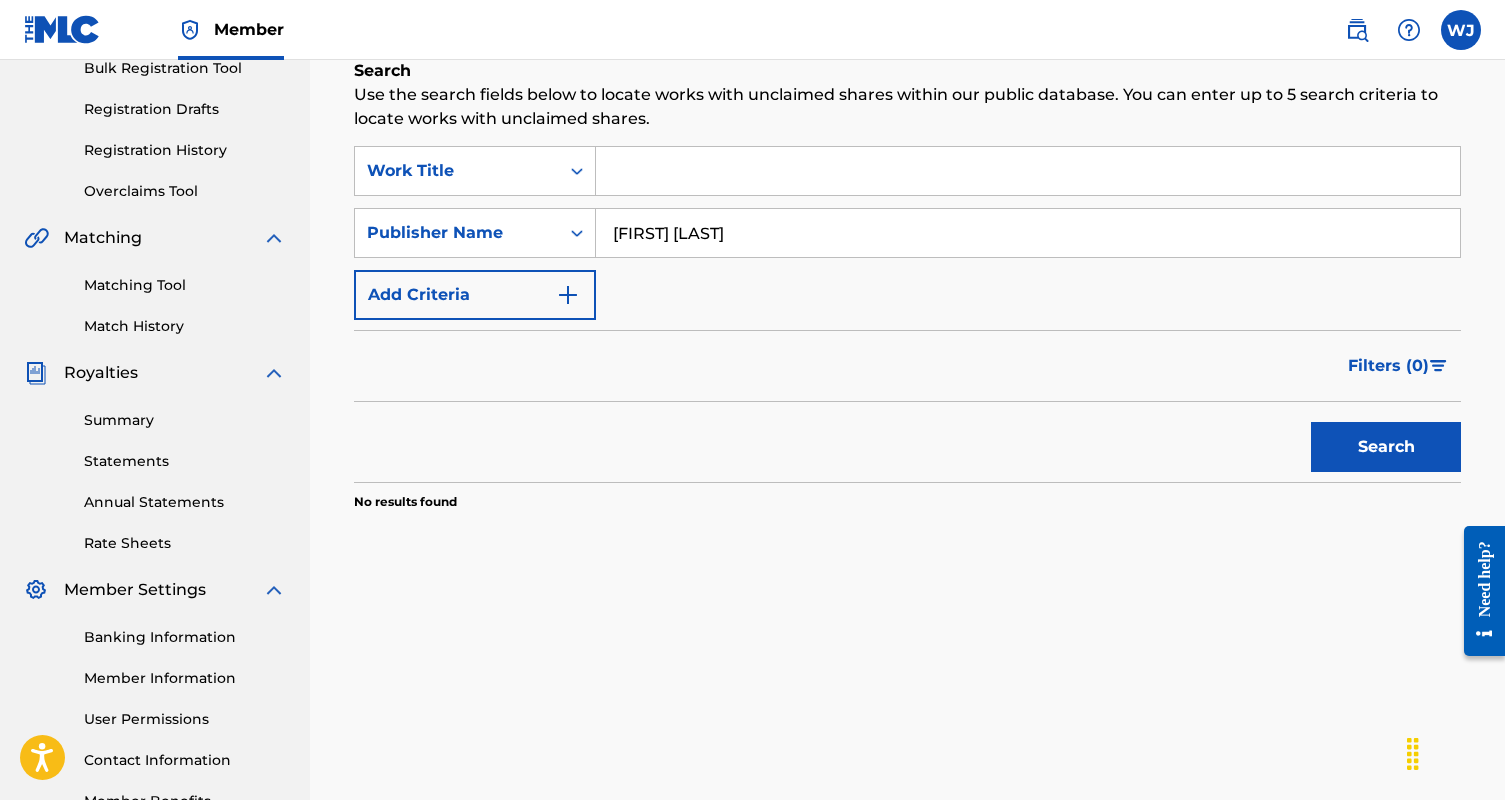 scroll, scrollTop: 0, scrollLeft: 0, axis: both 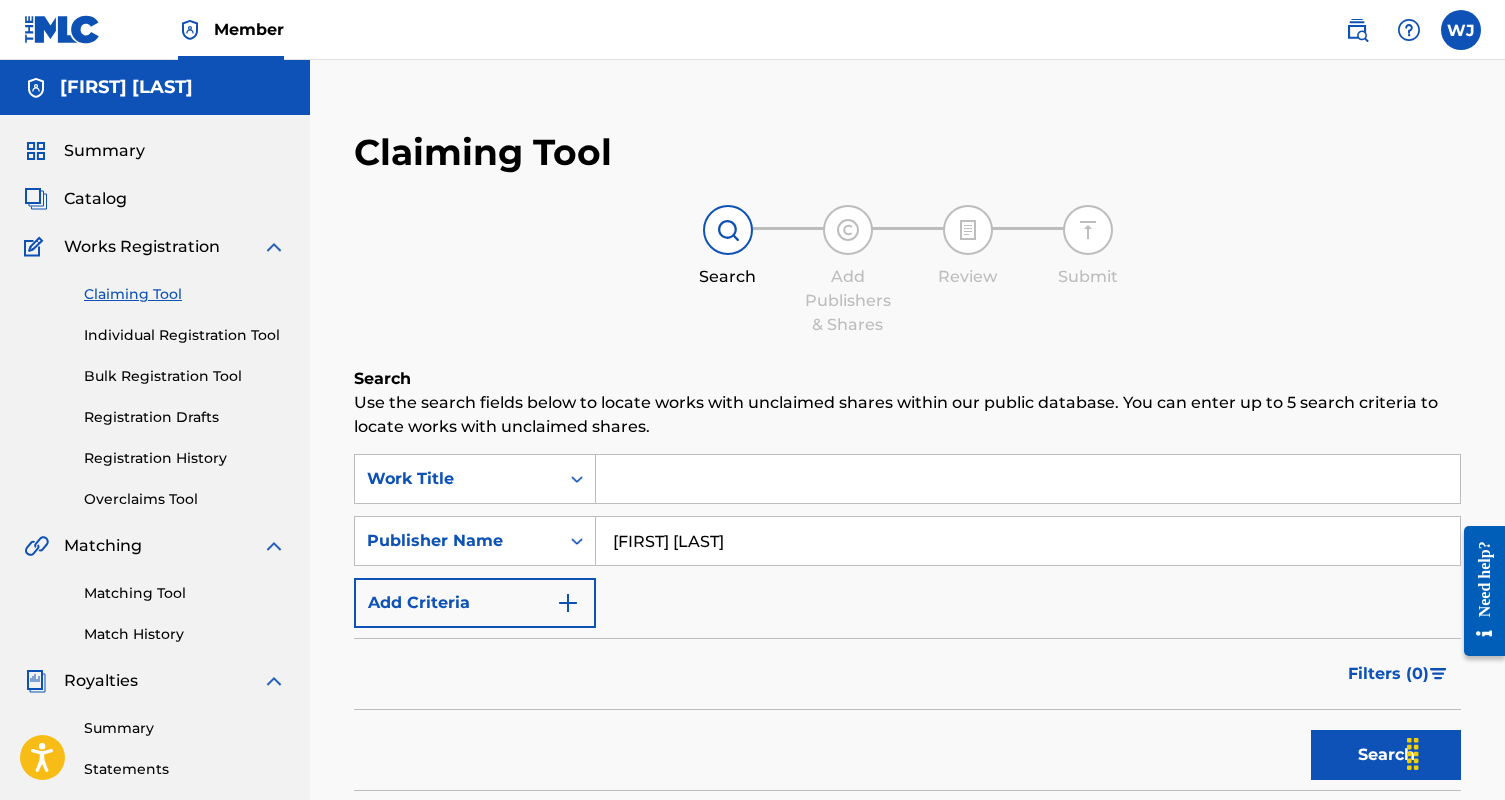 click on "Claiming Tool" at bounding box center [185, 294] 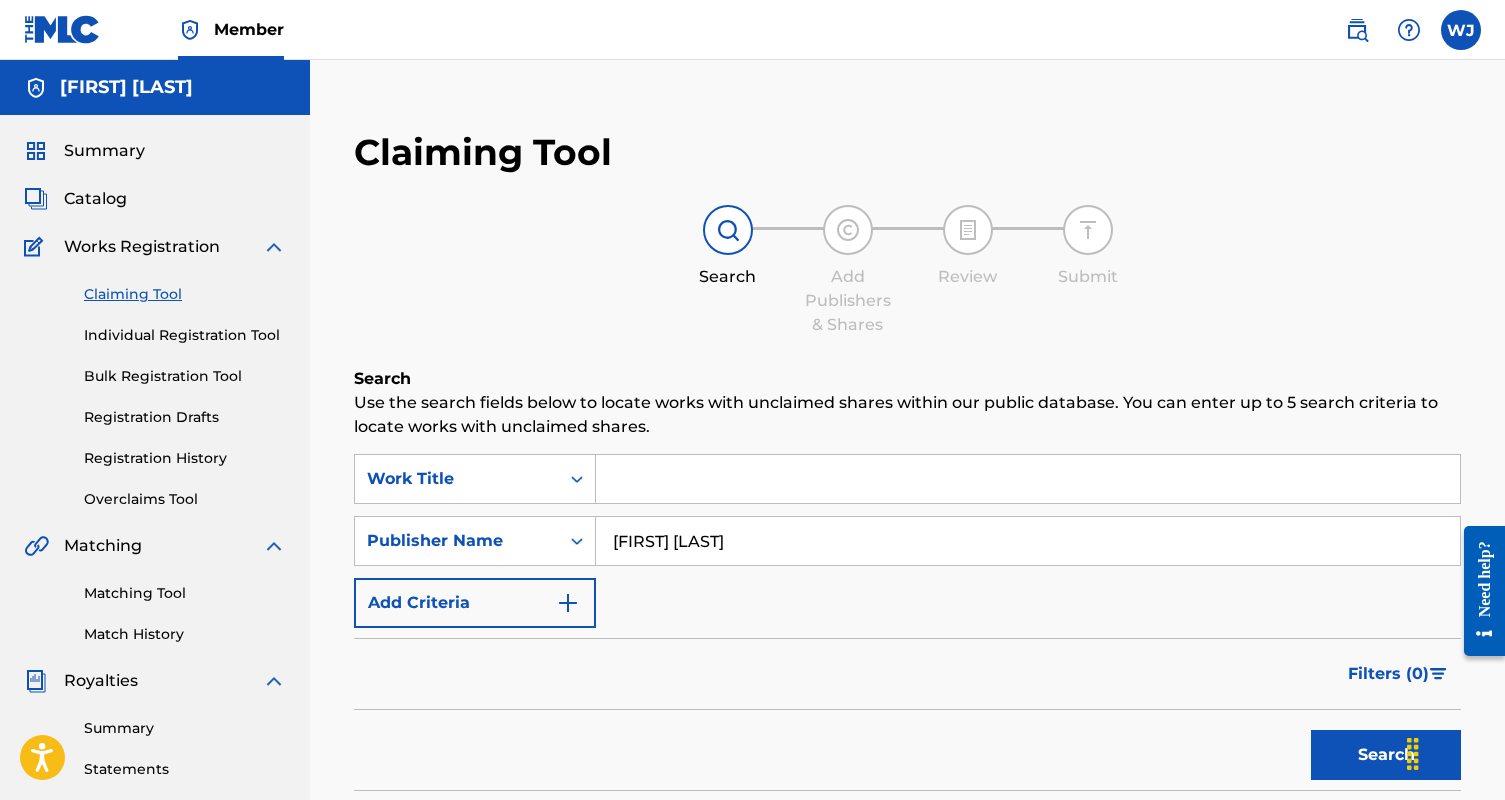 click on "Catalog" at bounding box center [95, 199] 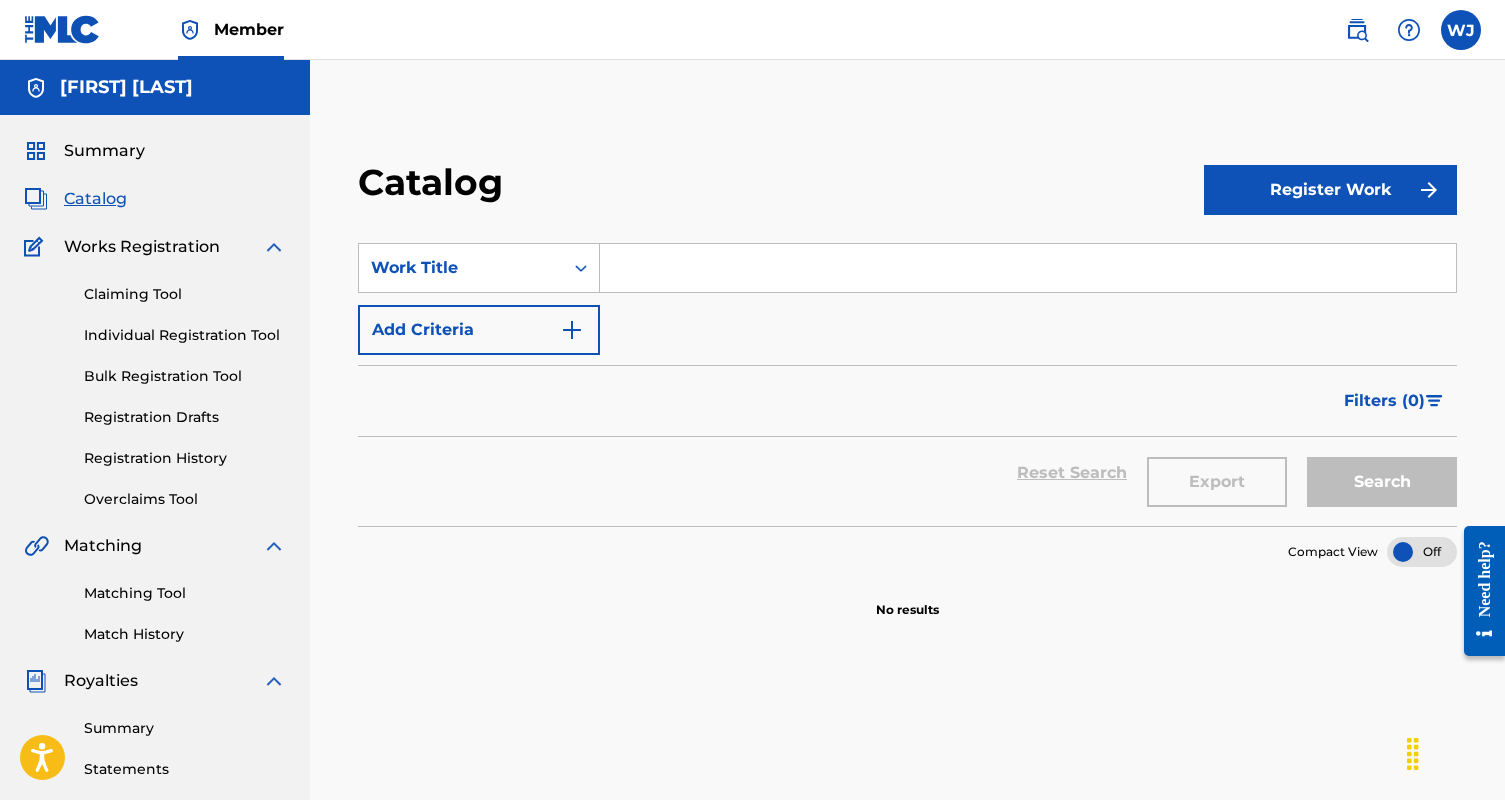 click on "Summary" at bounding box center (104, 151) 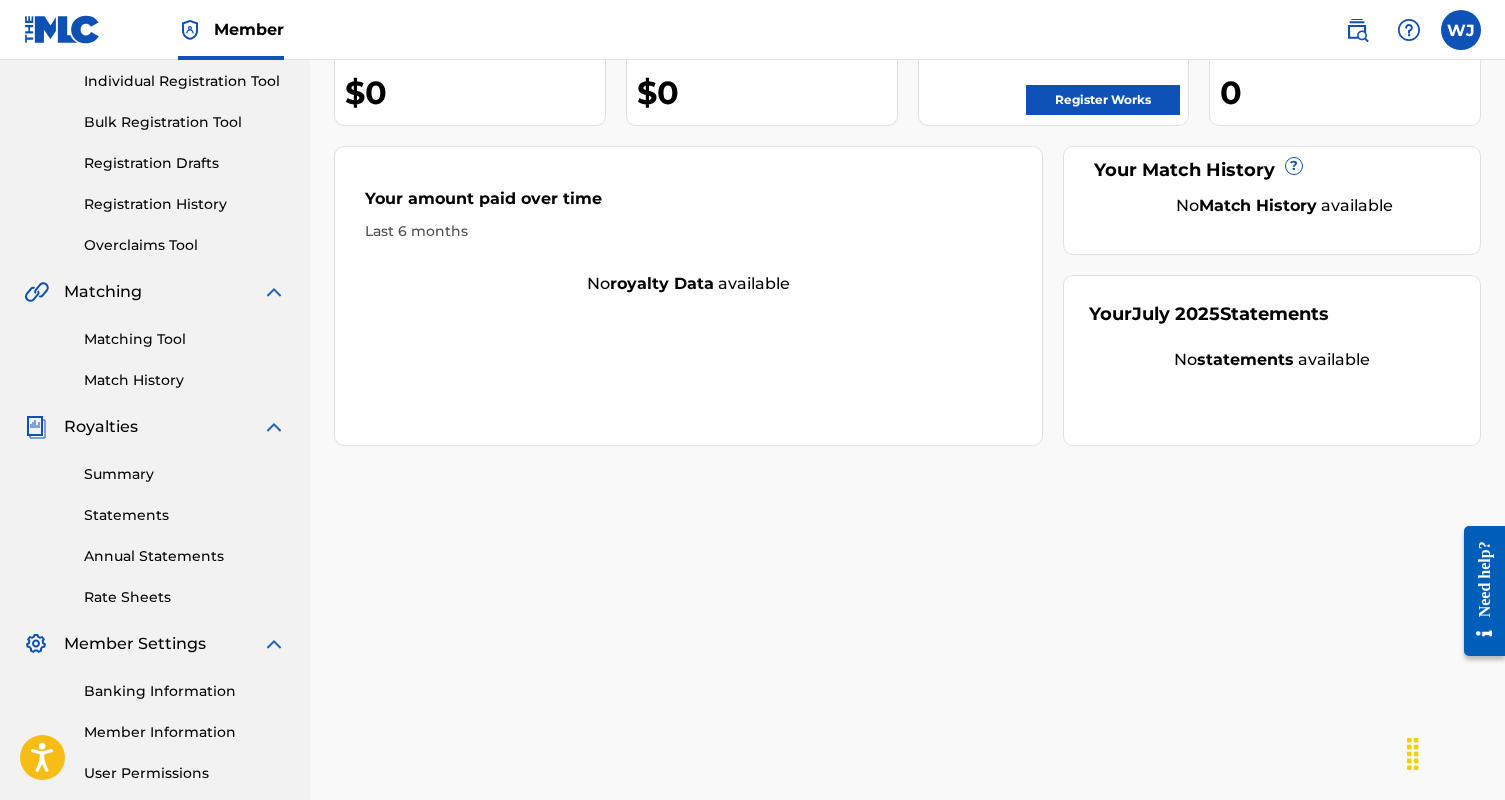 scroll, scrollTop: 261, scrollLeft: 0, axis: vertical 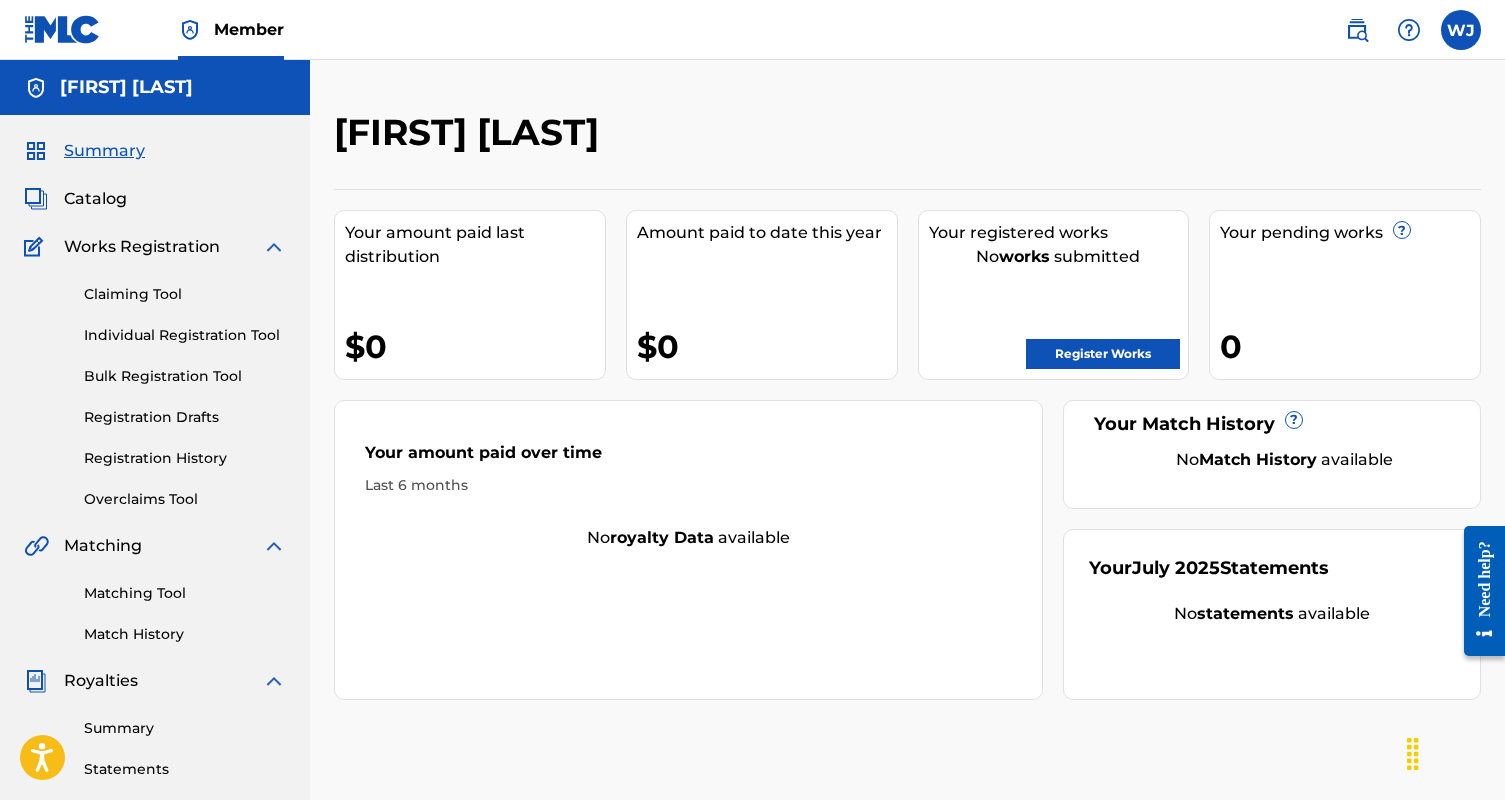 click on "Summary" at bounding box center [104, 151] 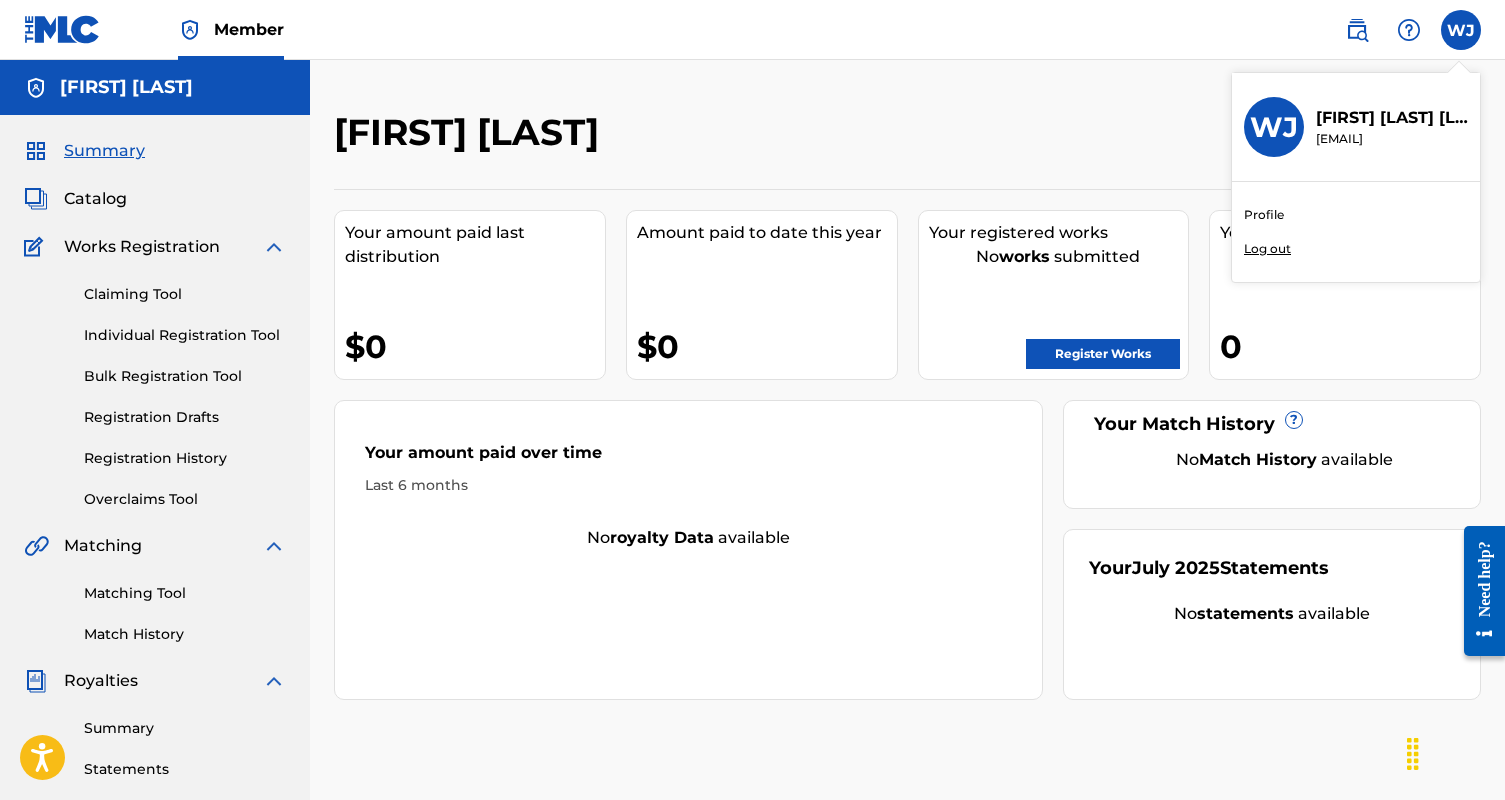 click on "Catalog" at bounding box center (95, 199) 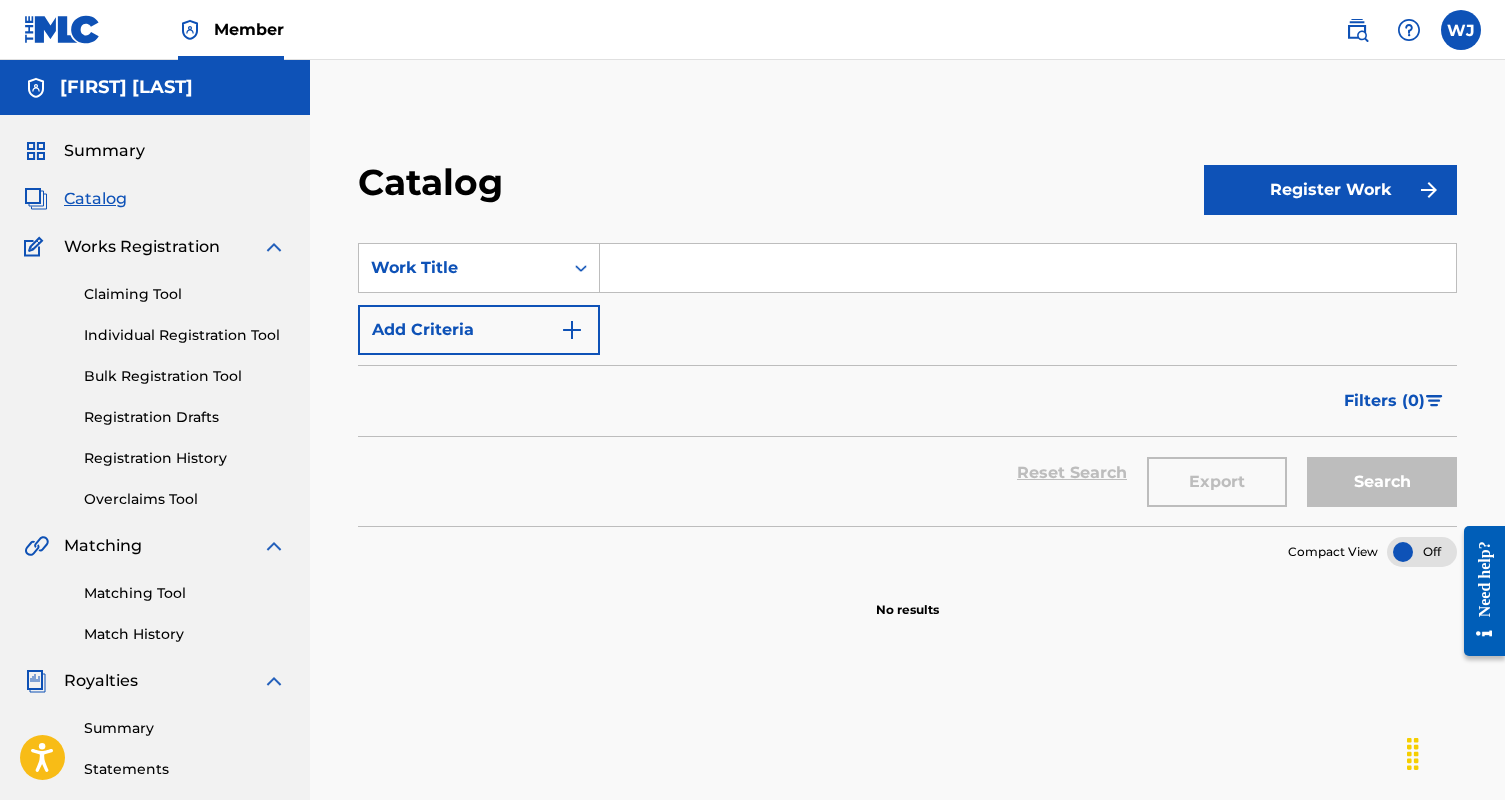 click on "Works Registration" at bounding box center (142, 247) 